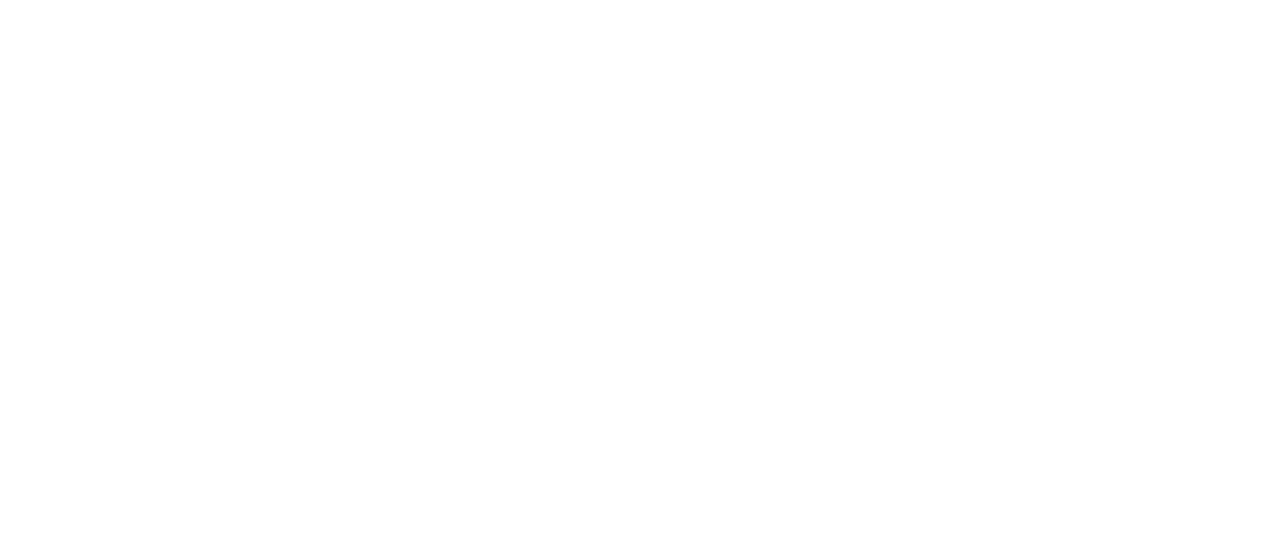 scroll, scrollTop: 0, scrollLeft: 0, axis: both 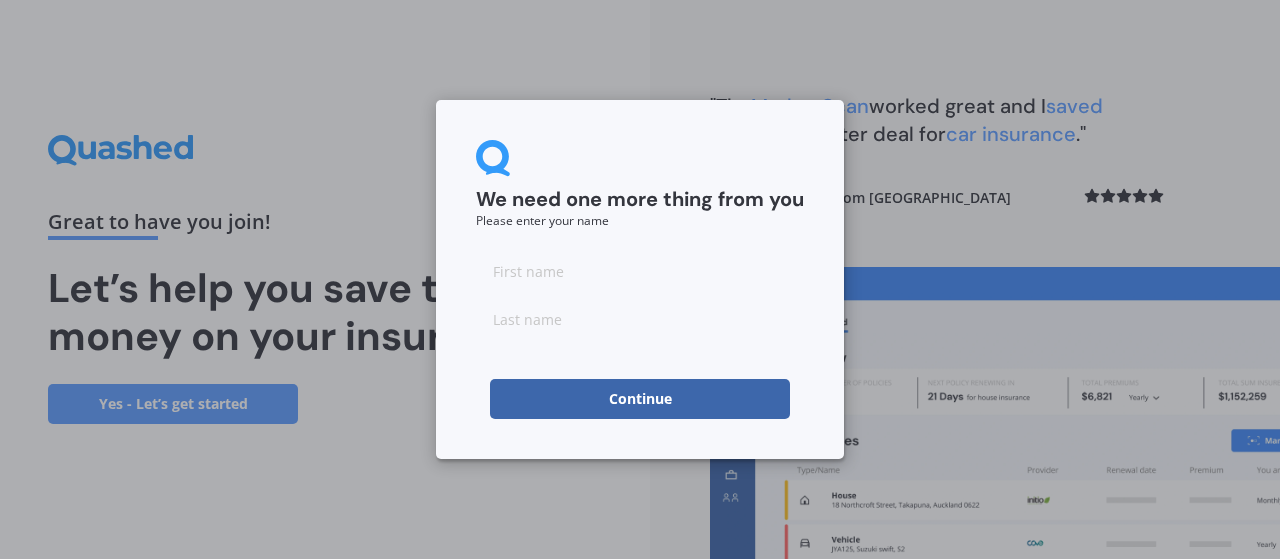 click at bounding box center [640, 271] 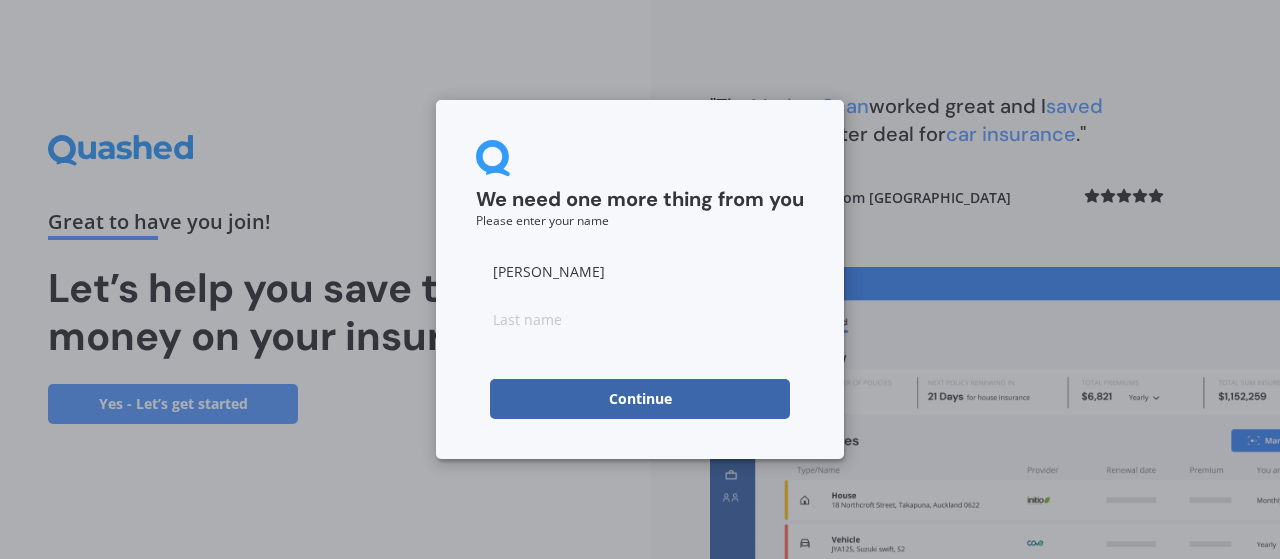 type on "Bob" 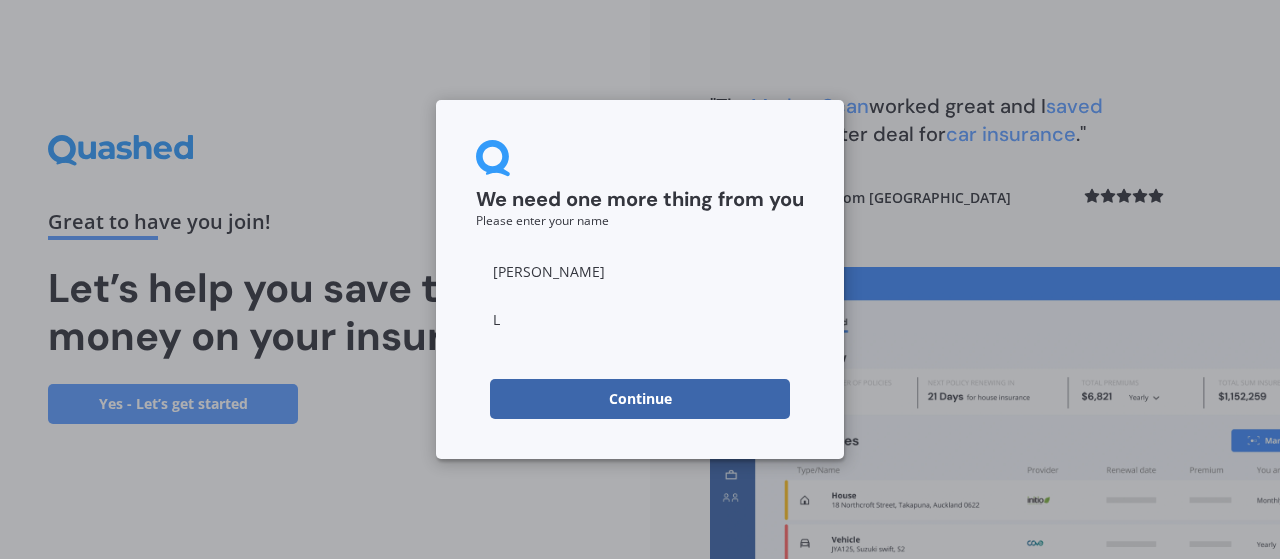 type on "L" 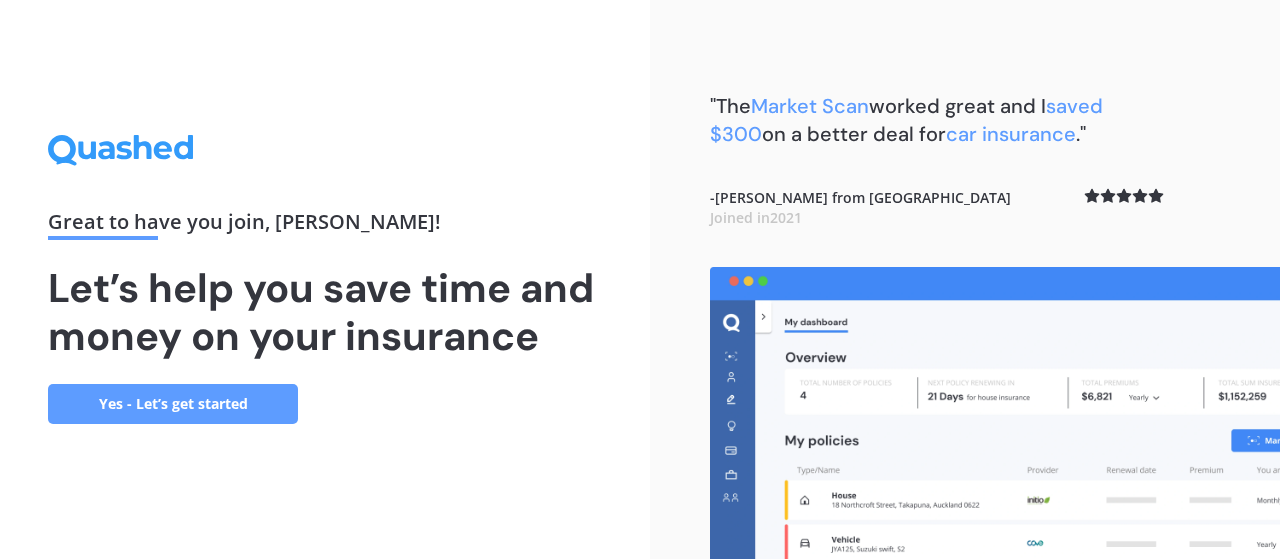 click on "Yes - Let’s get started" at bounding box center [173, 404] 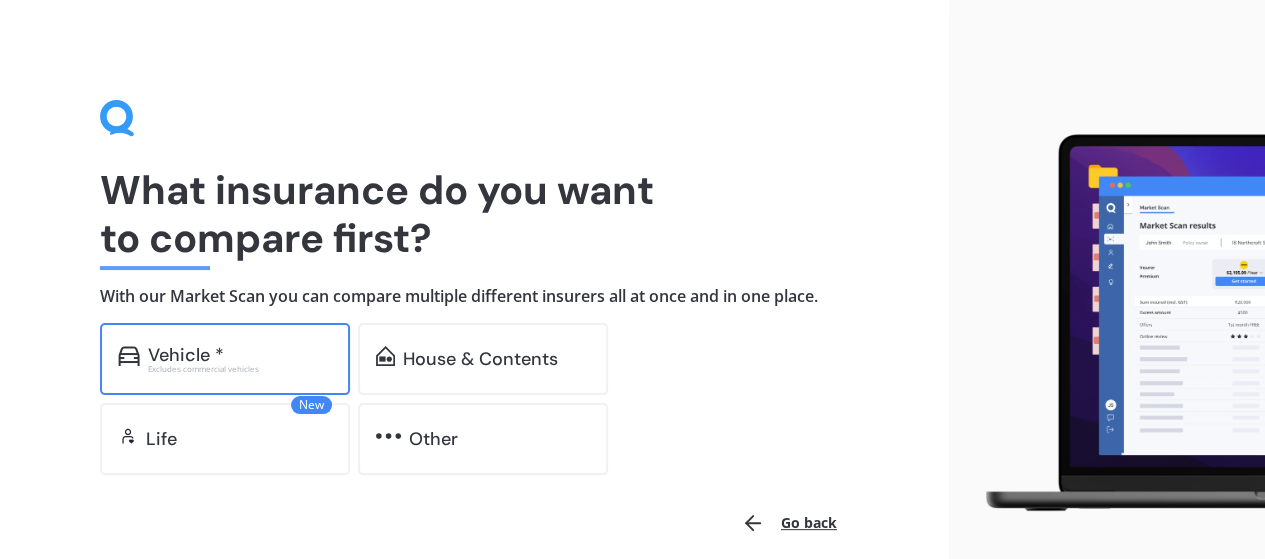 click on "Vehicle *" at bounding box center [240, 355] 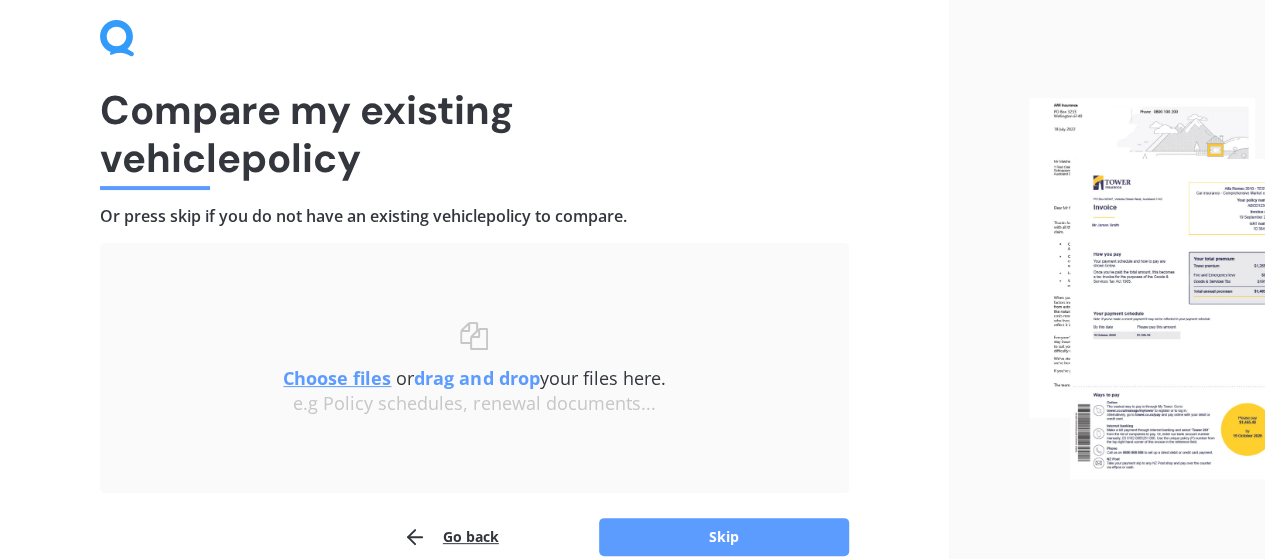 scroll, scrollTop: 120, scrollLeft: 0, axis: vertical 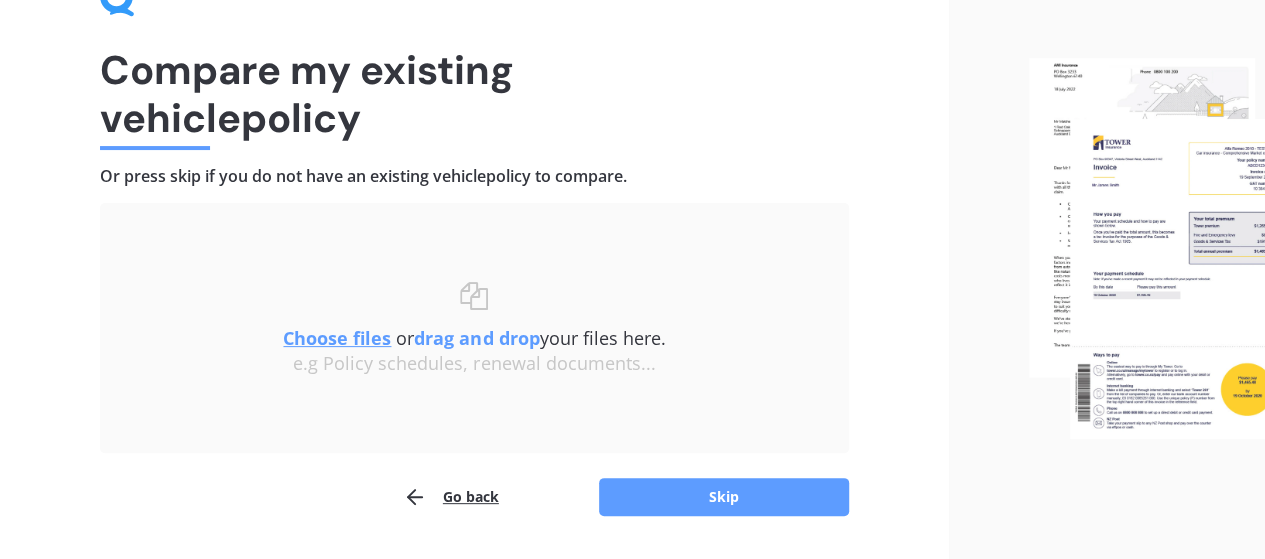 click on "Choose files" at bounding box center [337, 338] 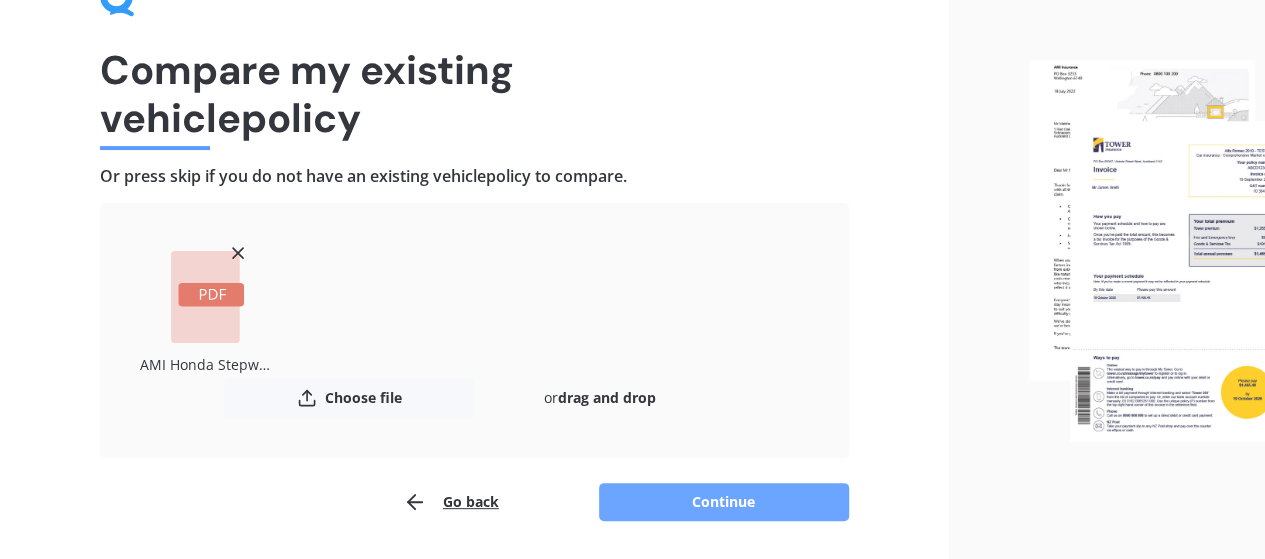 click on "Continue" at bounding box center (724, 502) 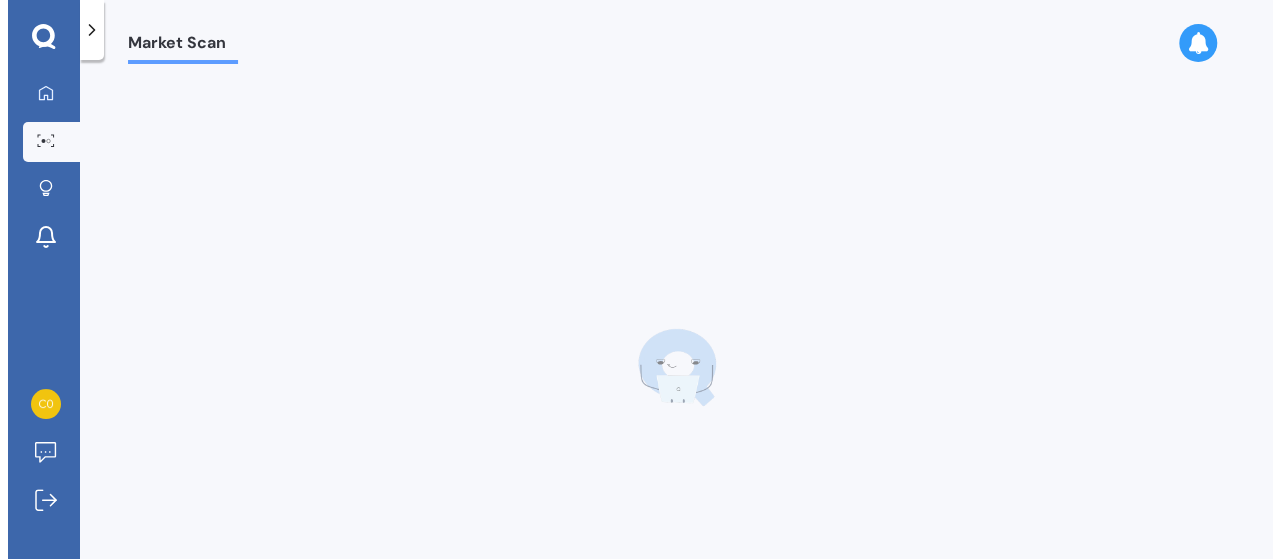 scroll, scrollTop: 0, scrollLeft: 0, axis: both 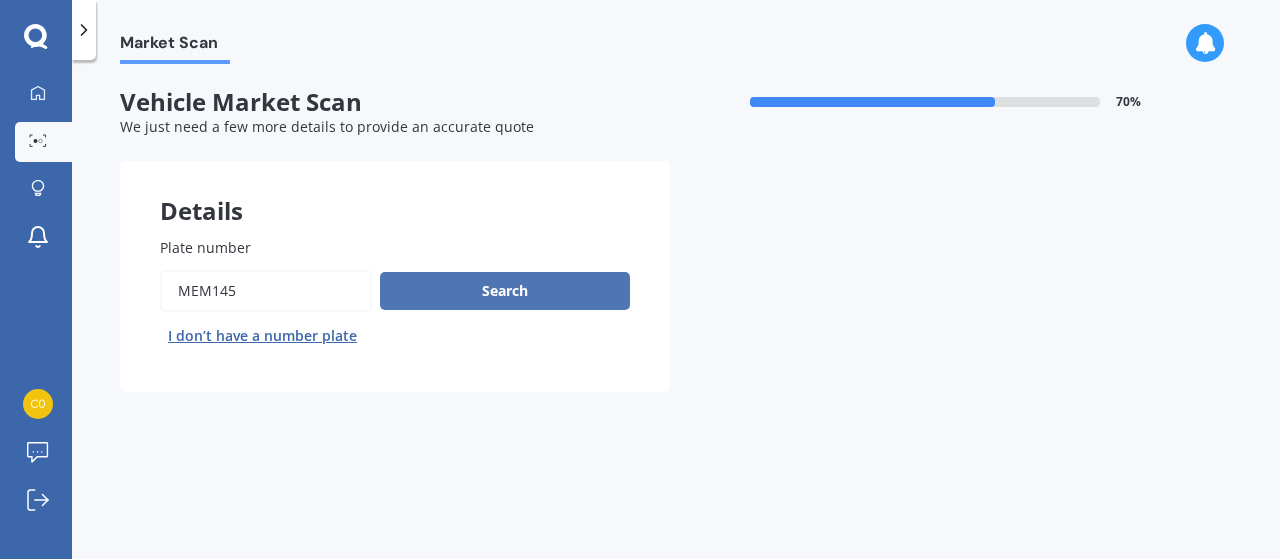 click on "Search" at bounding box center [505, 291] 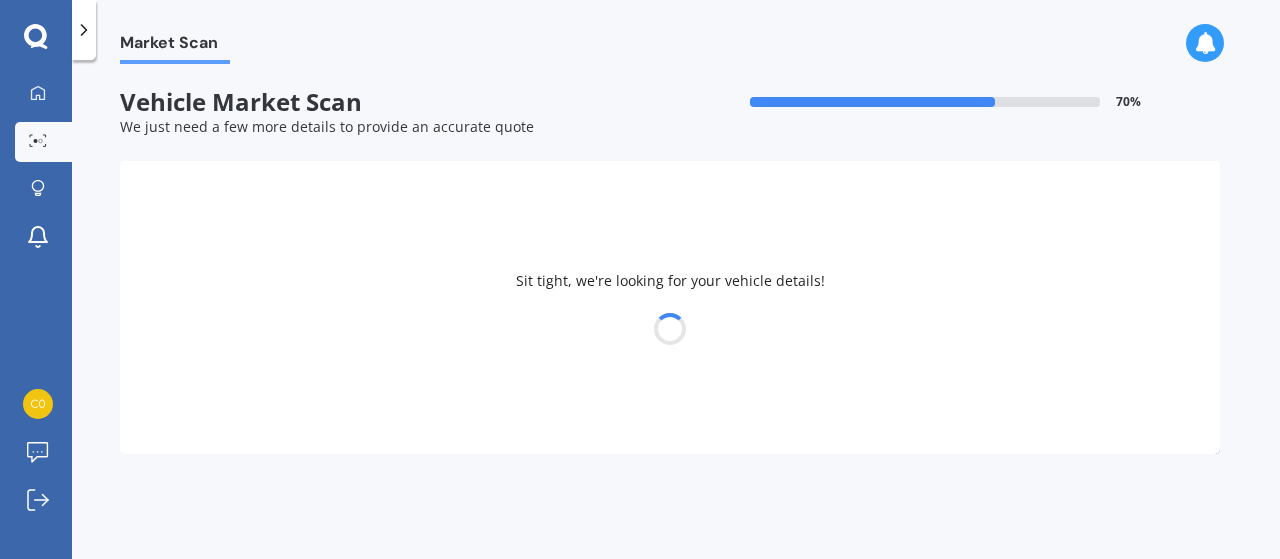 select on "HONDA" 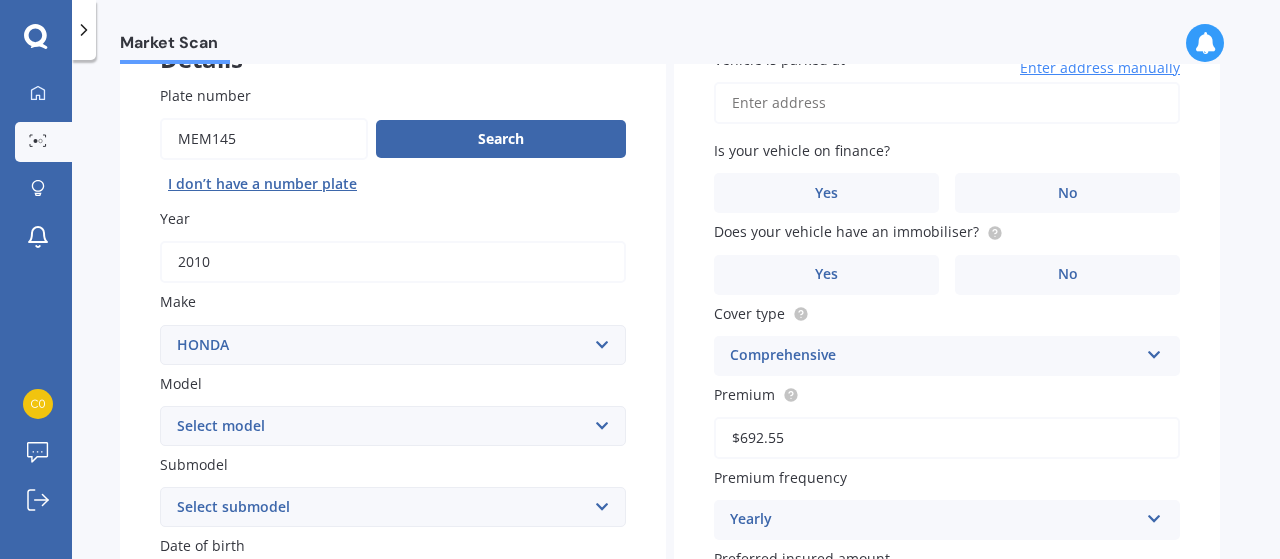 scroll, scrollTop: 175, scrollLeft: 0, axis: vertical 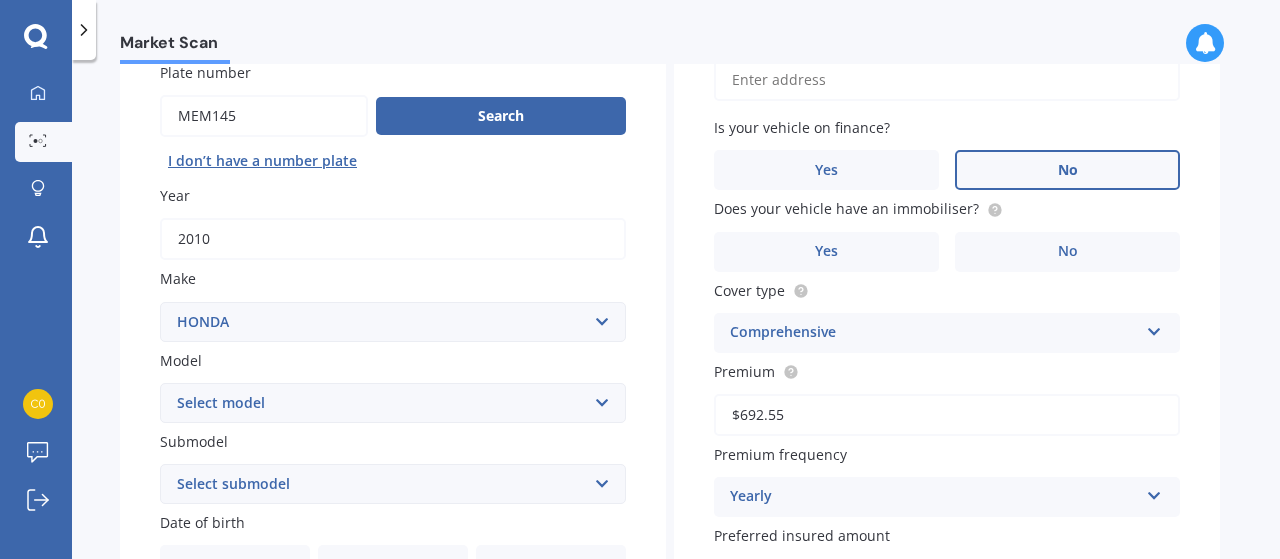 click on "No" at bounding box center [1067, 170] 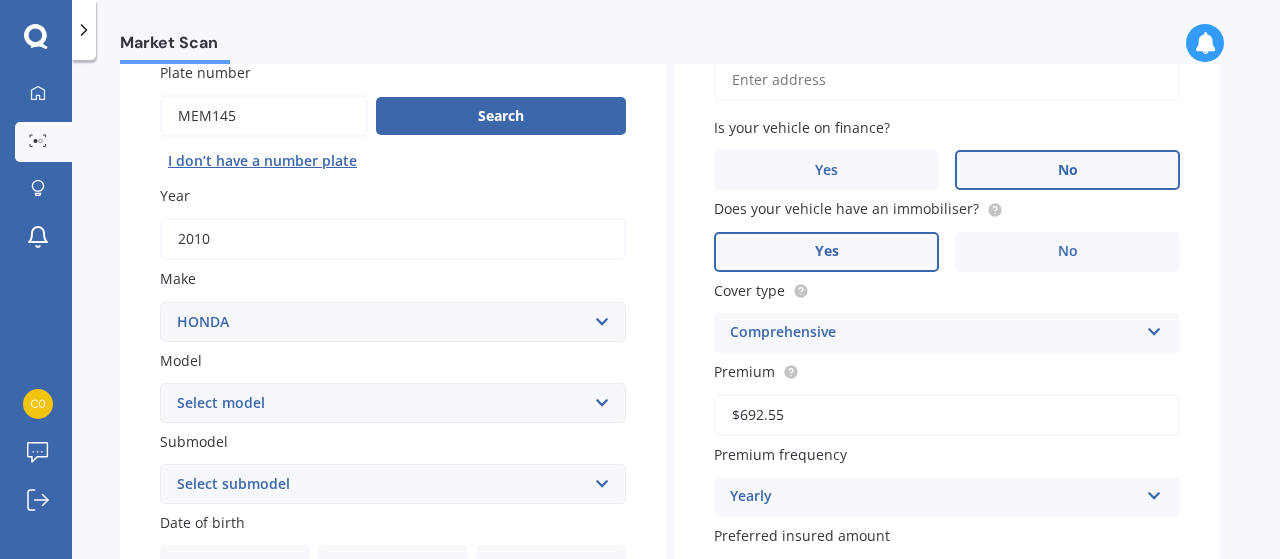 click on "Yes" at bounding box center [826, 252] 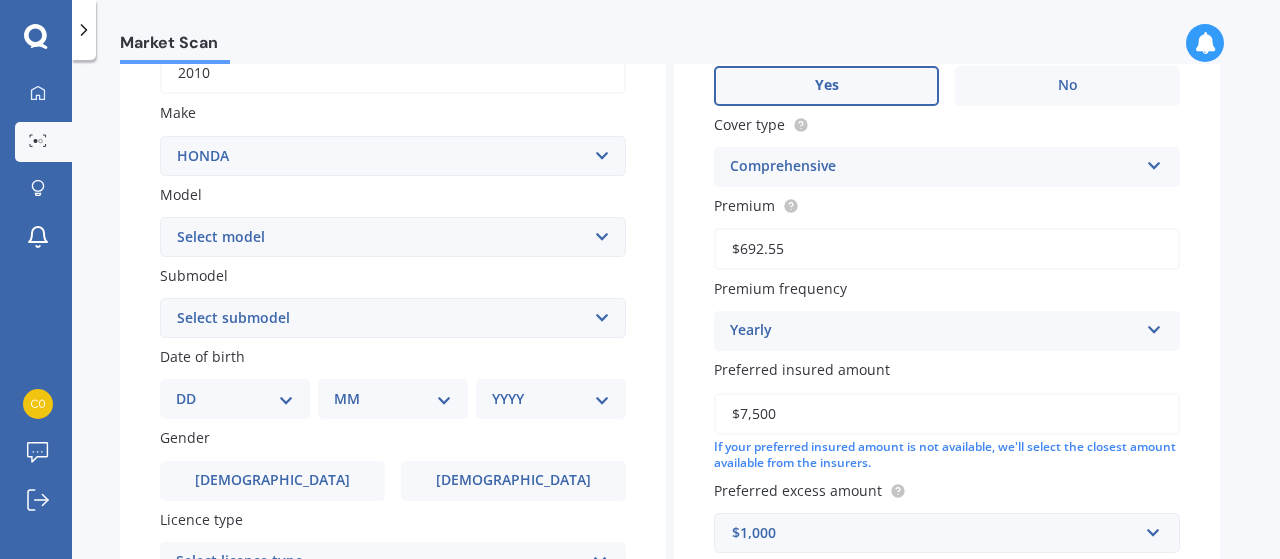 scroll, scrollTop: 326, scrollLeft: 0, axis: vertical 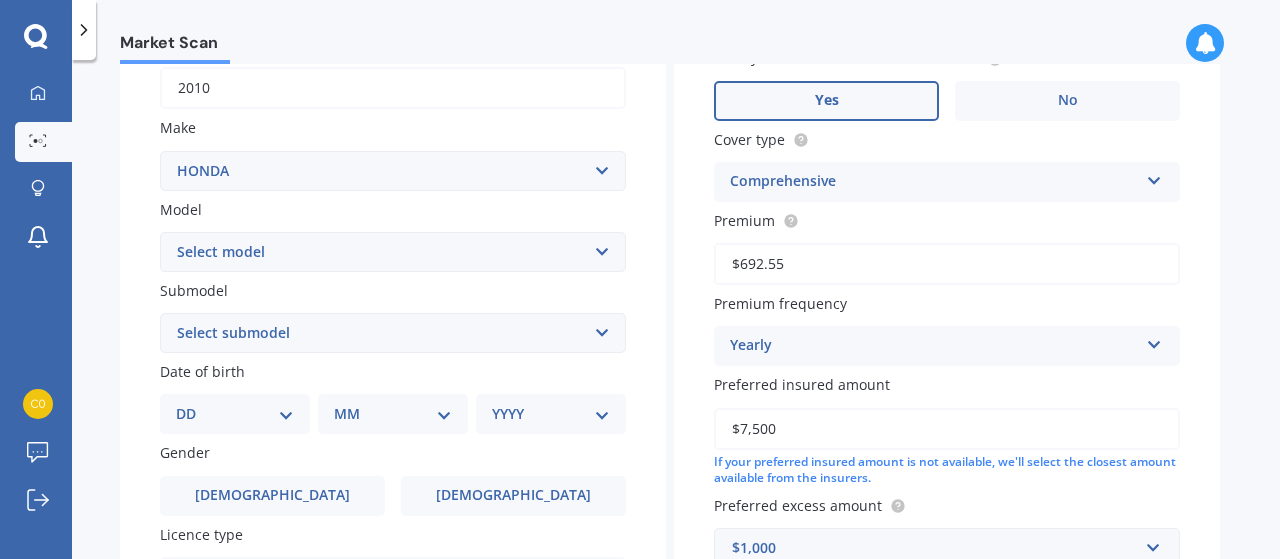 click on "Select model Accord Acty Acura Airwave Ascot Avancier Beat Capa City Civic Concerto CR-V CR-Z Crossroad CRX Domani Edix Elysion Ferio Fit Freed Grace Horizon HR-V Innova Insight Inspire Integra Jade Jazz Lagreat Legend Logo MDX Mobilio N-One N-WGN NSX Odyssey Orthia Partner Prelude Rafaga S-MX S2000 Roadster S660 Saber Shuttle Stepwagon Stream Torneo Vezel Vigor ZRV" at bounding box center [393, 252] 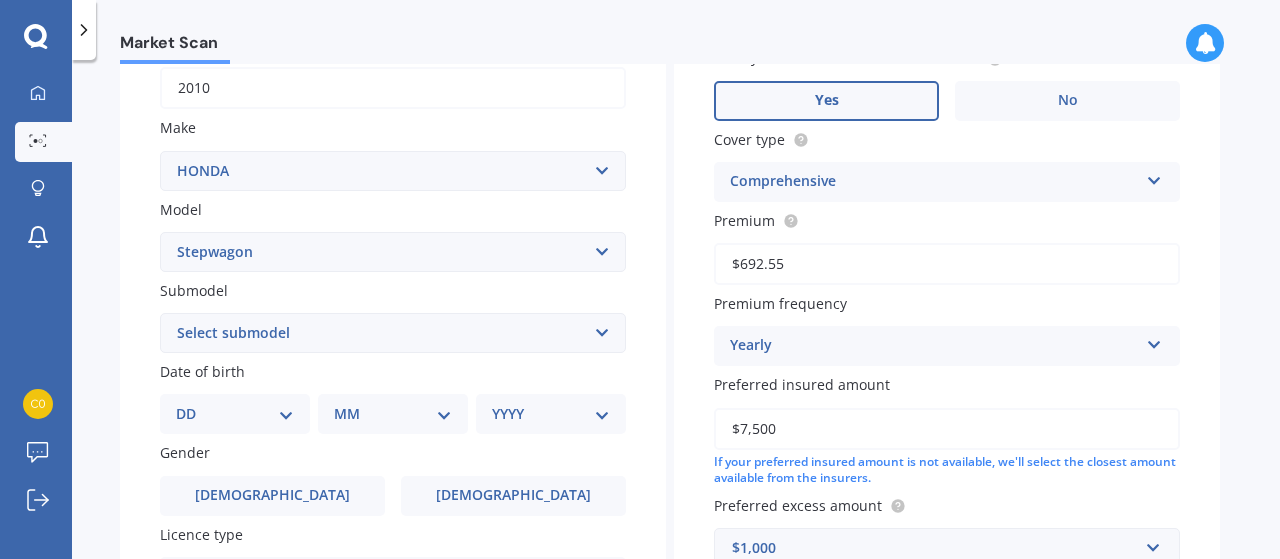 click on "Select model Accord Acty Acura Airwave Ascot Avancier Beat Capa City Civic Concerto CR-V CR-Z Crossroad CRX Domani Edix Elysion Ferio Fit Freed Grace Horizon HR-V Innova Insight Inspire Integra Jade Jazz Lagreat Legend Logo MDX Mobilio N-One N-WGN NSX Odyssey Orthia Partner Prelude Rafaga S-MX S2000 Roadster S660 Saber Shuttle Stepwagon Stream Torneo Vezel Vigor ZRV" at bounding box center (393, 252) 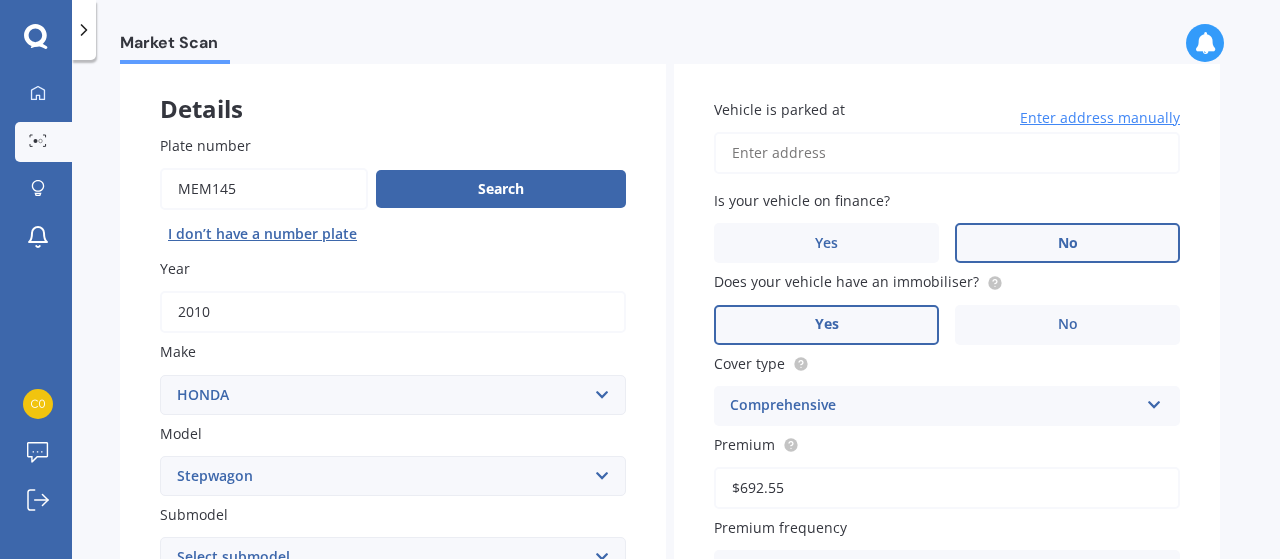 scroll, scrollTop: 96, scrollLeft: 0, axis: vertical 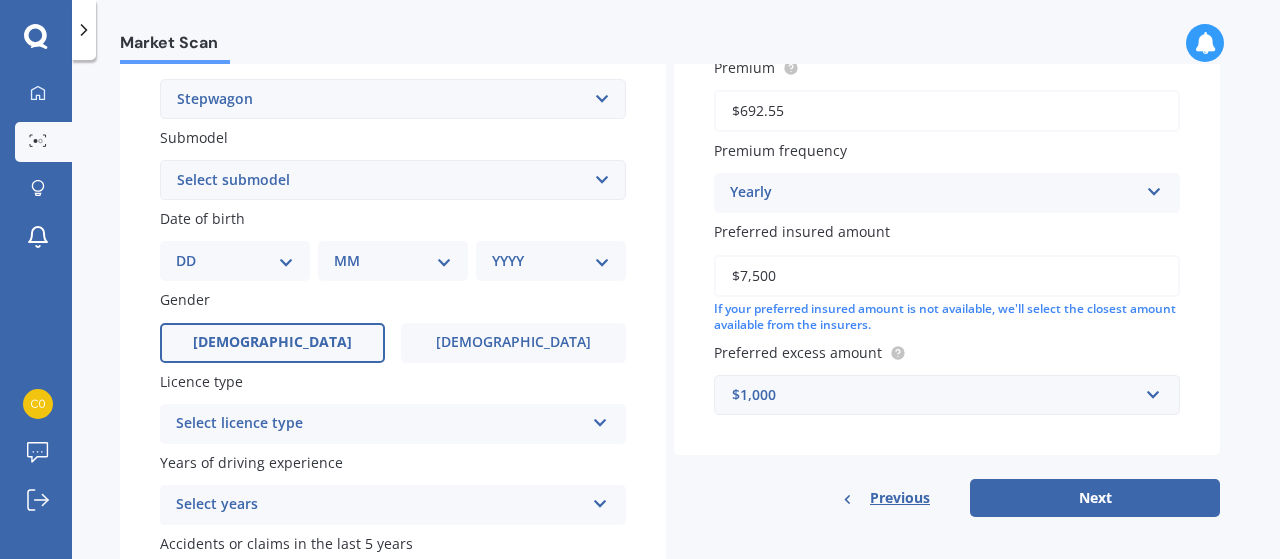 click on "Male" at bounding box center (272, 343) 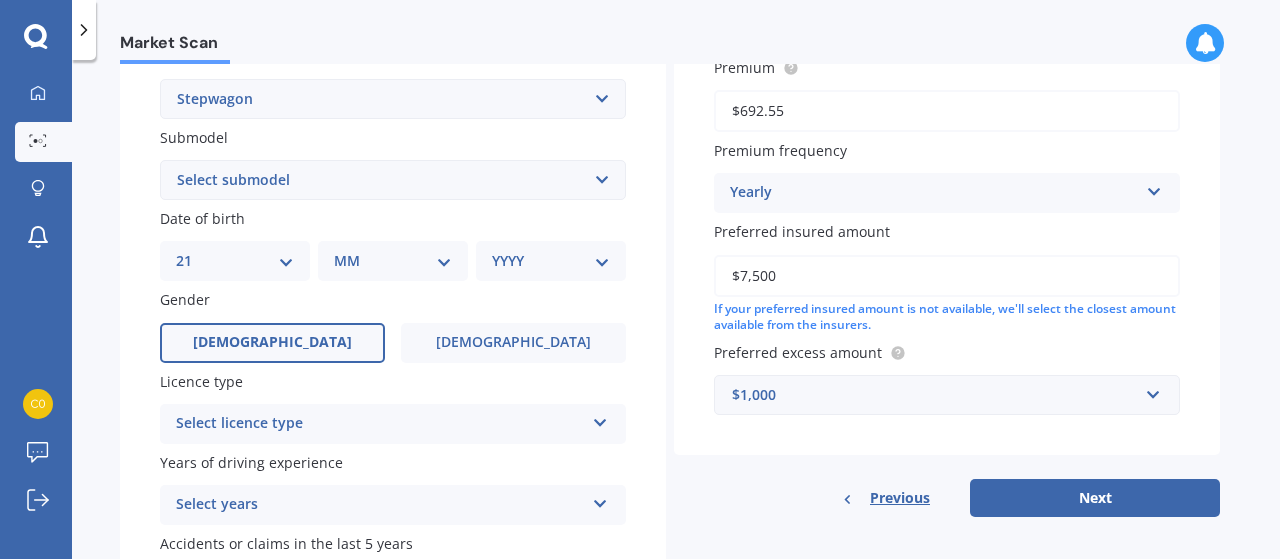 click on "DD 01 02 03 04 05 06 07 08 09 10 11 12 13 14 15 16 17 18 19 20 21 22 23 24 25 26 27 28 29 30 31" at bounding box center (235, 261) 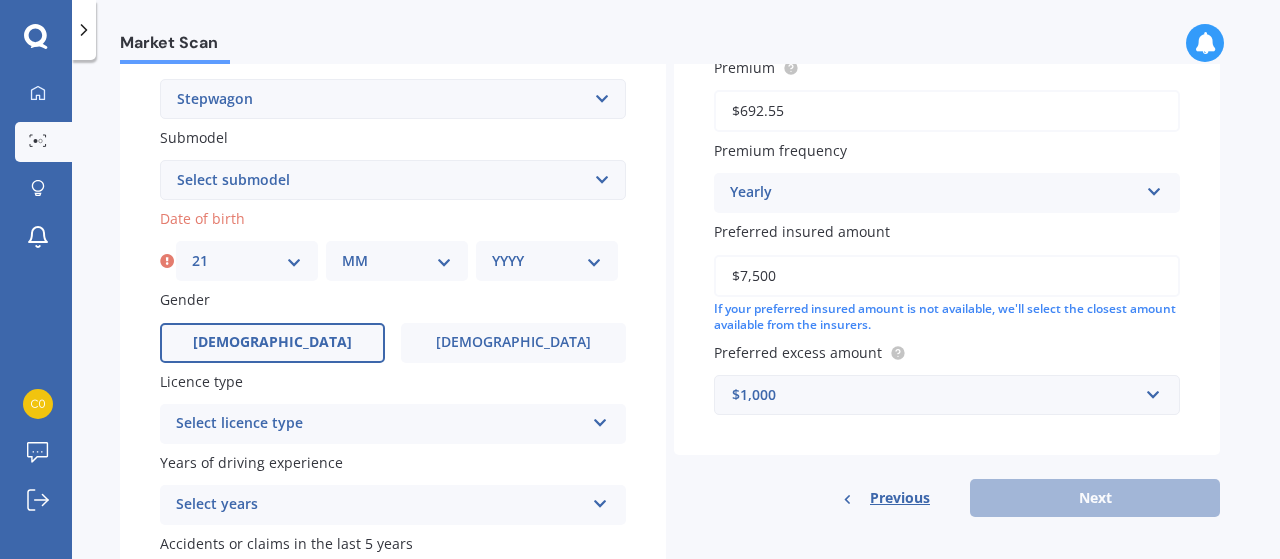 click on "MM 01 02 03 04 05 06 07 08 09 10 11 12" at bounding box center (397, 261) 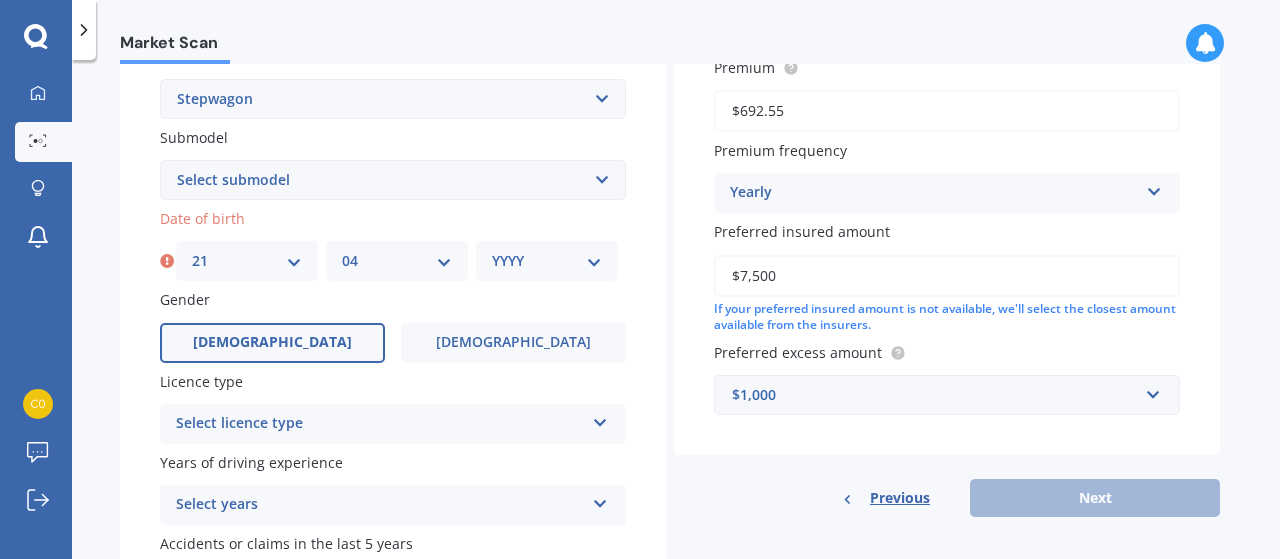 click on "MM 01 02 03 04 05 06 07 08 09 10 11 12" at bounding box center (397, 261) 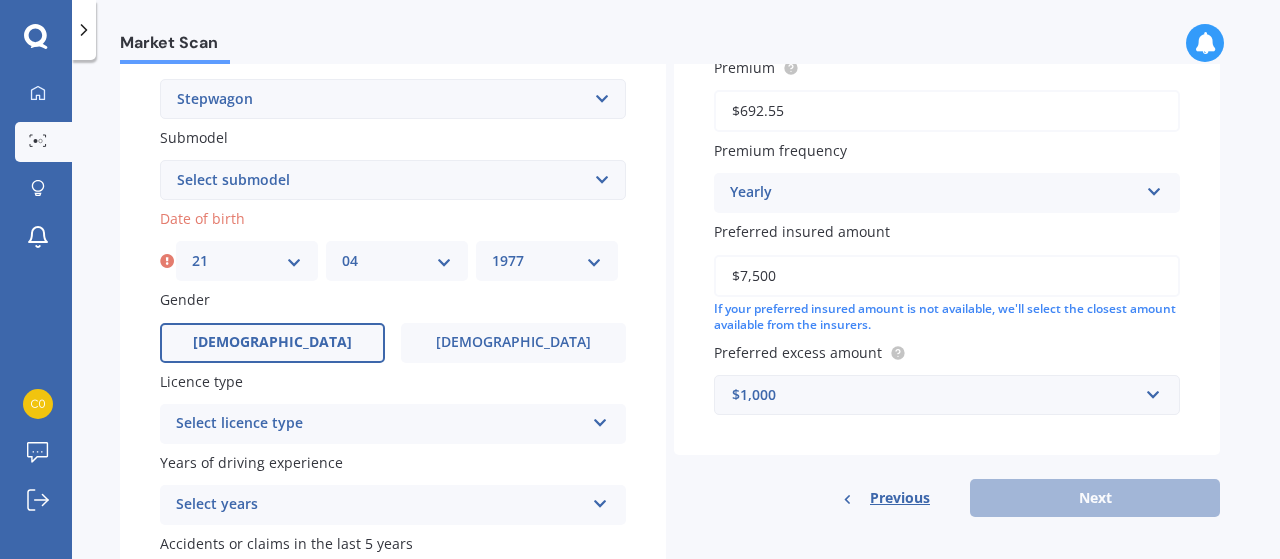 click on "YYYY 2025 2024 2023 2022 2021 2020 2019 2018 2017 2016 2015 2014 2013 2012 2011 2010 2009 2008 2007 2006 2005 2004 2003 2002 2001 2000 1999 1998 1997 1996 1995 1994 1993 1992 1991 1990 1989 1988 1987 1986 1985 1984 1983 1982 1981 1980 1979 1978 1977 1976 1975 1974 1973 1972 1971 1970 1969 1968 1967 1966 1965 1964 1963 1962 1961 1960 1959 1958 1957 1956 1955 1954 1953 1952 1951 1950 1949 1948 1947 1946 1945 1944 1943 1942 1941 1940 1939 1938 1937 1936 1935 1934 1933 1932 1931 1930 1929 1928 1927 1926" at bounding box center (547, 261) 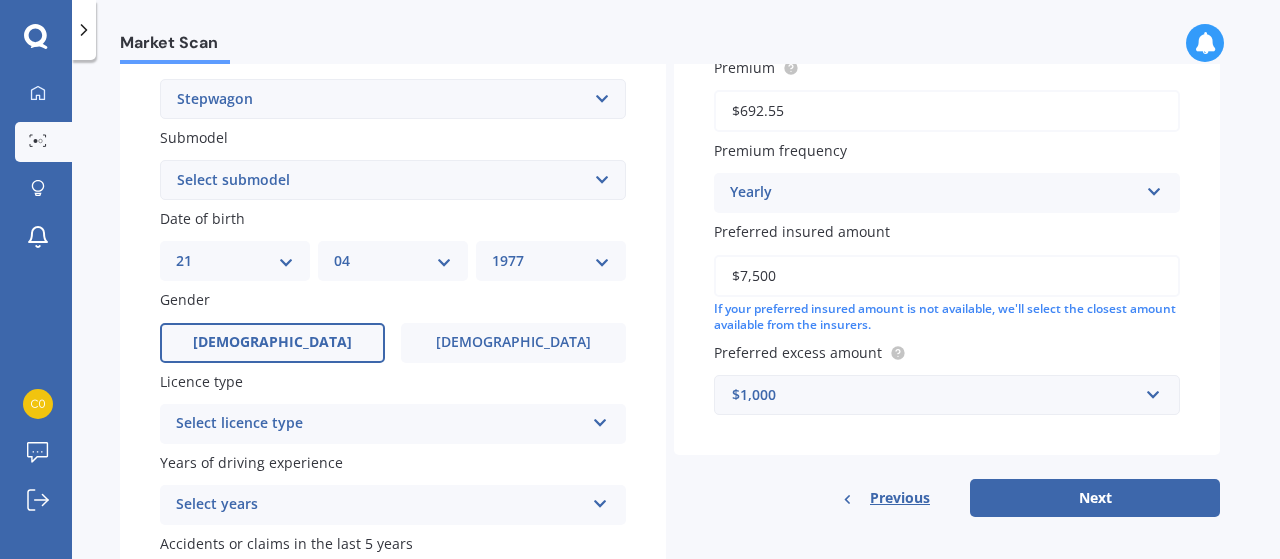 click on "Select licence type" at bounding box center [380, 424] 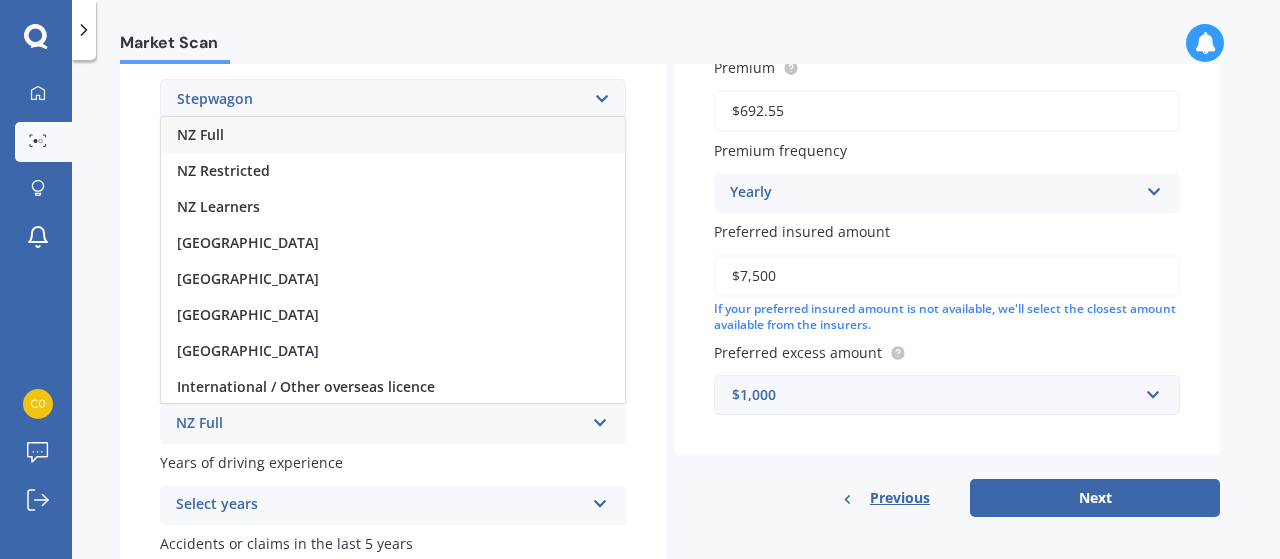 click on "NZ Full" at bounding box center (393, 135) 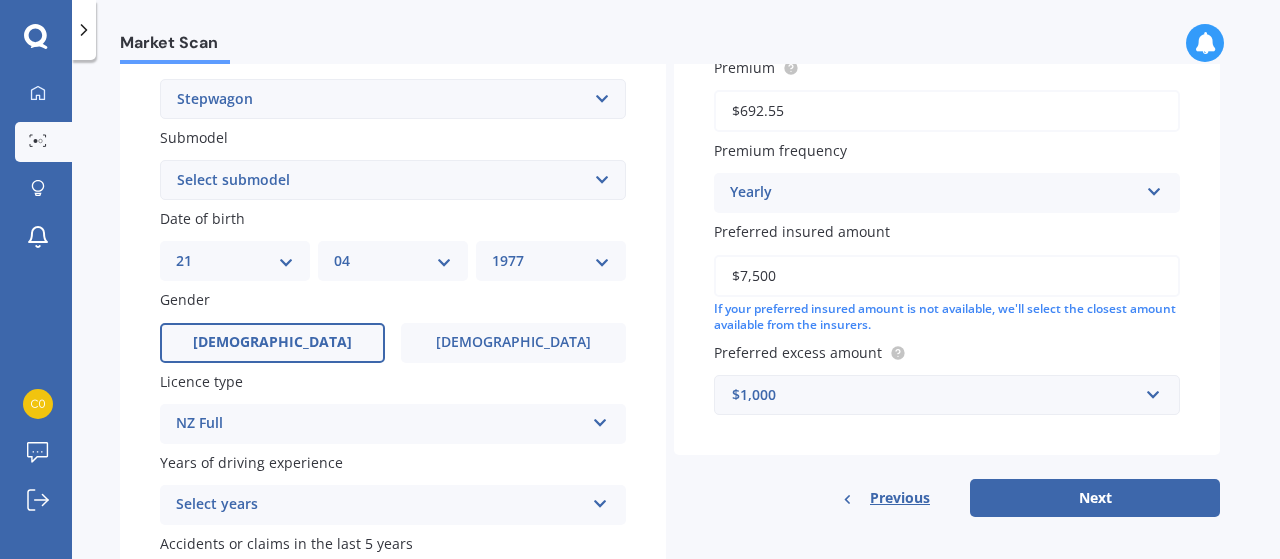 click on "Select years" at bounding box center (380, 505) 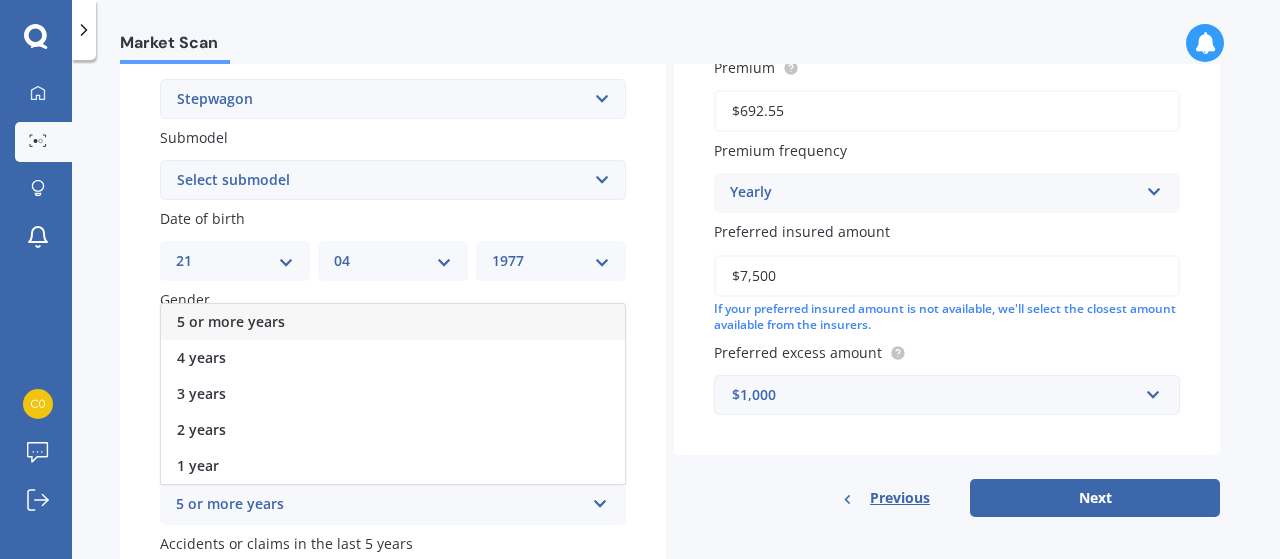 click on "5 or more years" at bounding box center (393, 322) 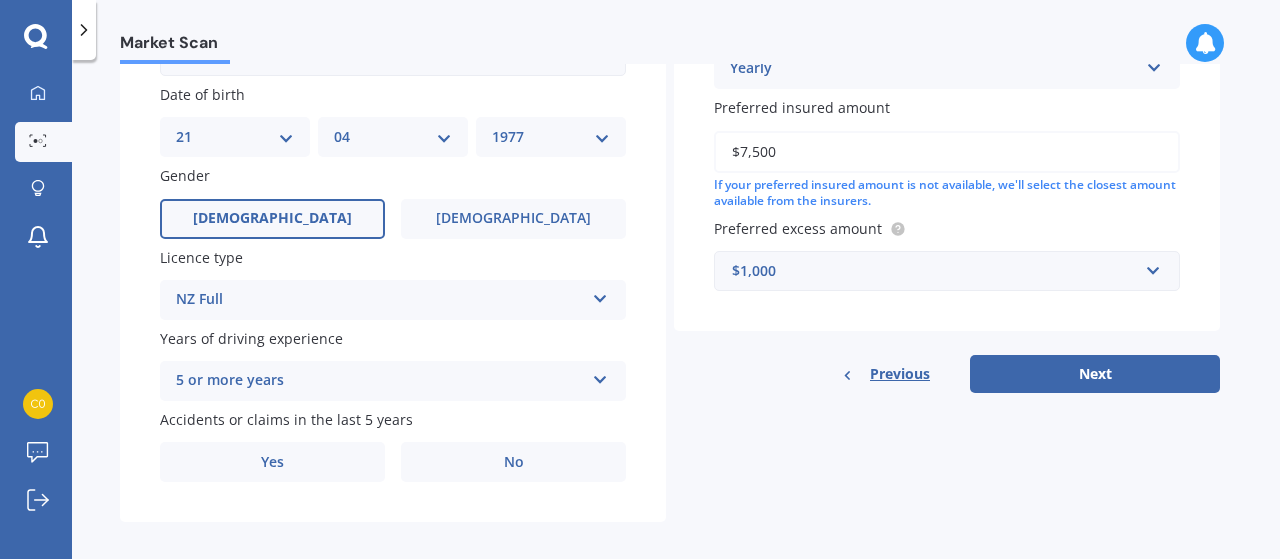 scroll, scrollTop: 621, scrollLeft: 0, axis: vertical 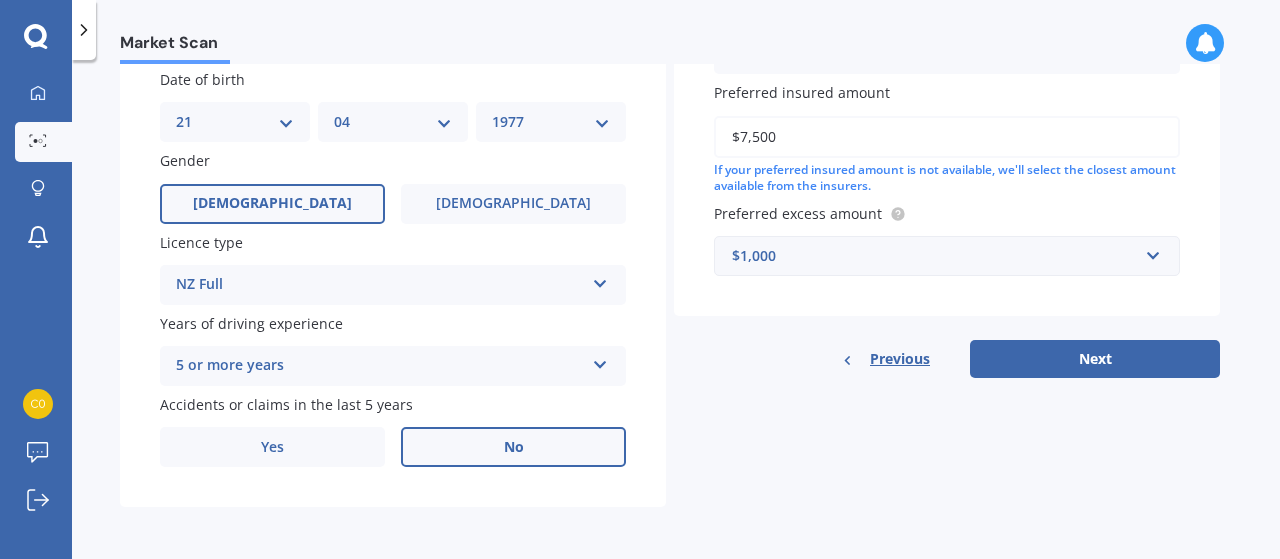 click on "No" at bounding box center [514, 447] 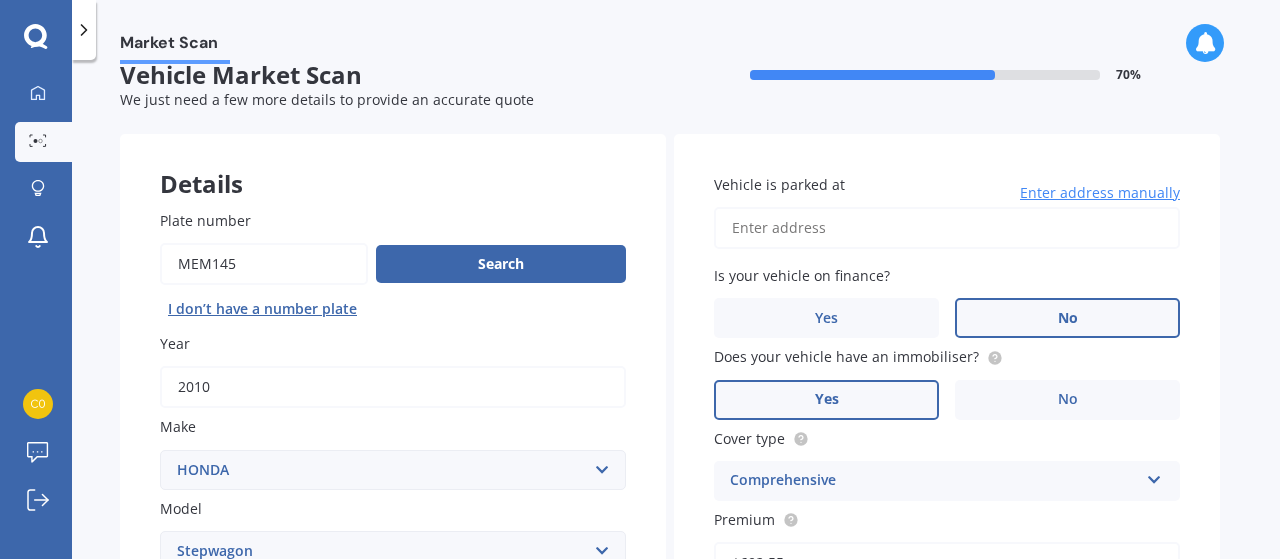 scroll, scrollTop: 0, scrollLeft: 0, axis: both 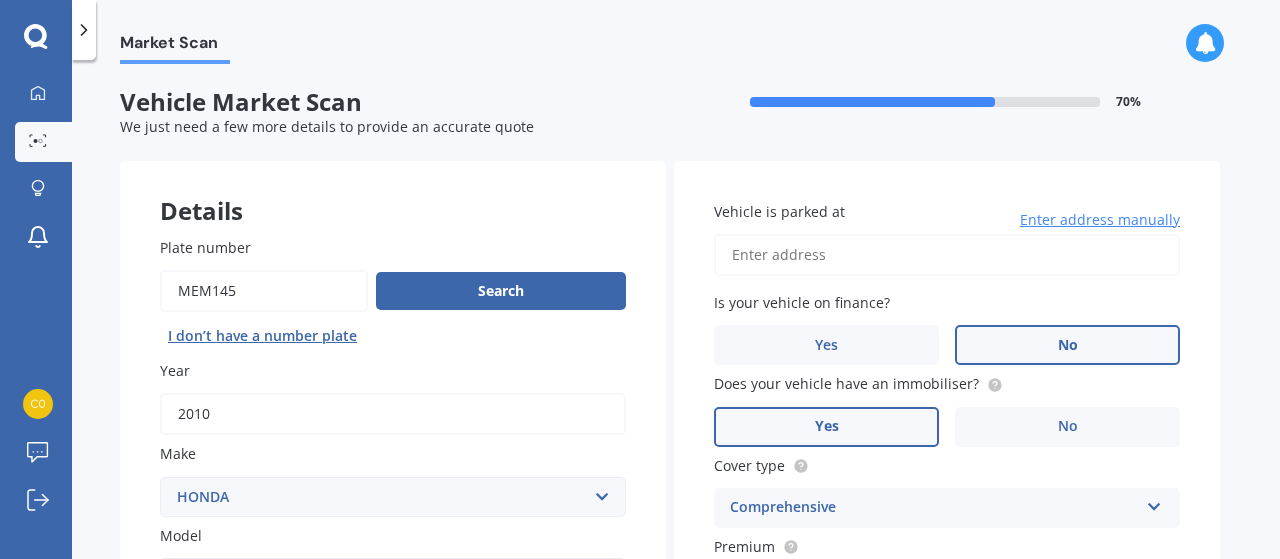 click on "Vehicle is parked at" at bounding box center [947, 255] 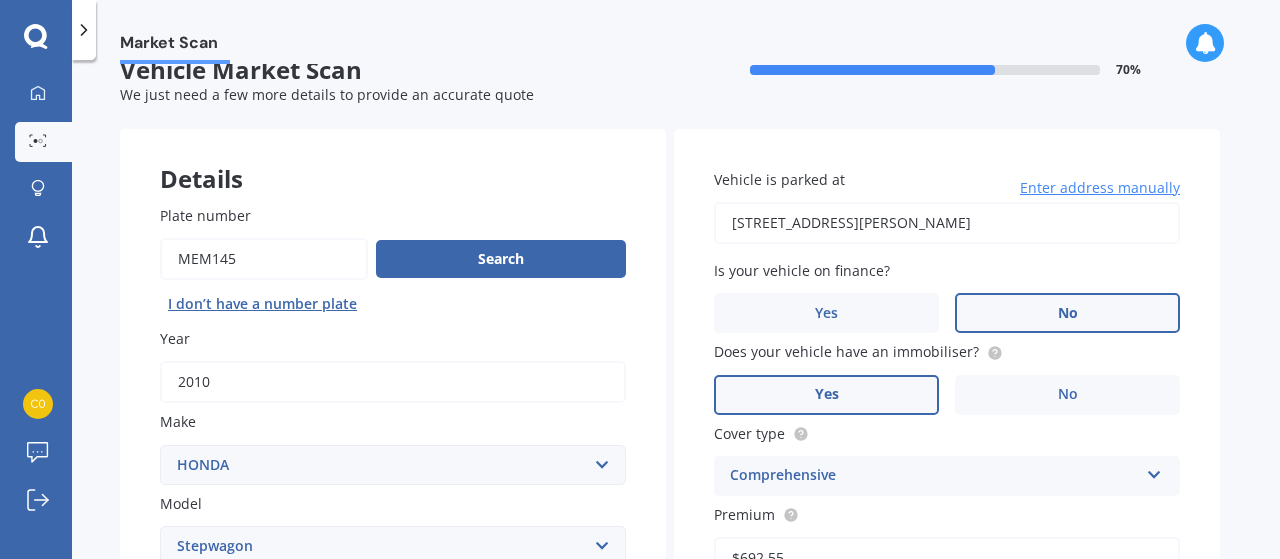 scroll, scrollTop: 37, scrollLeft: 0, axis: vertical 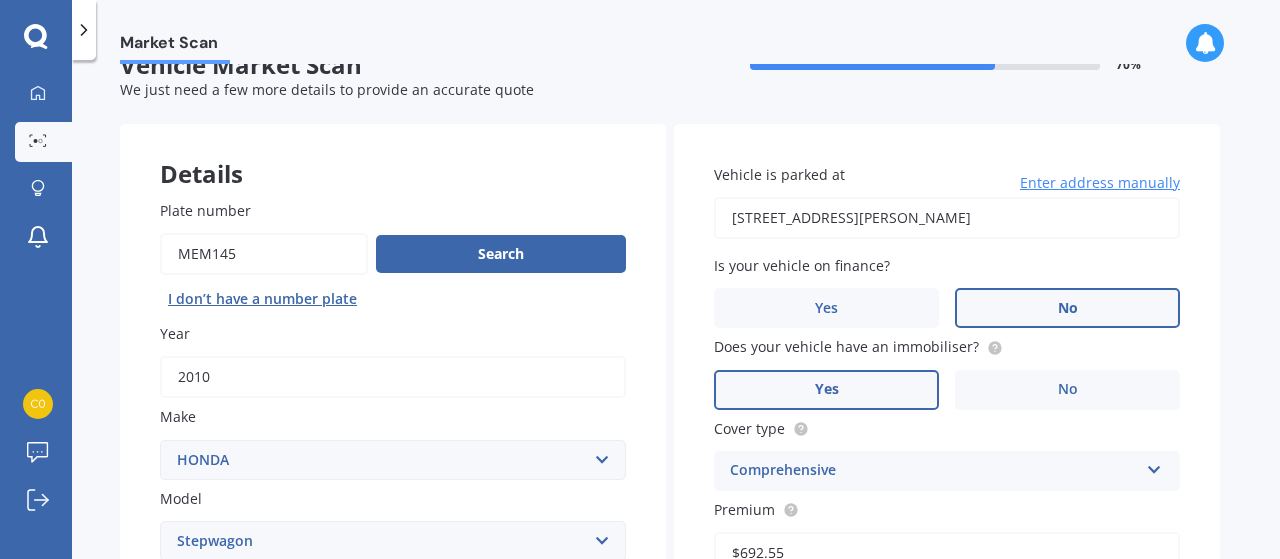 drag, startPoint x: 856, startPoint y: 225, endPoint x: 874, endPoint y: 218, distance: 19.313208 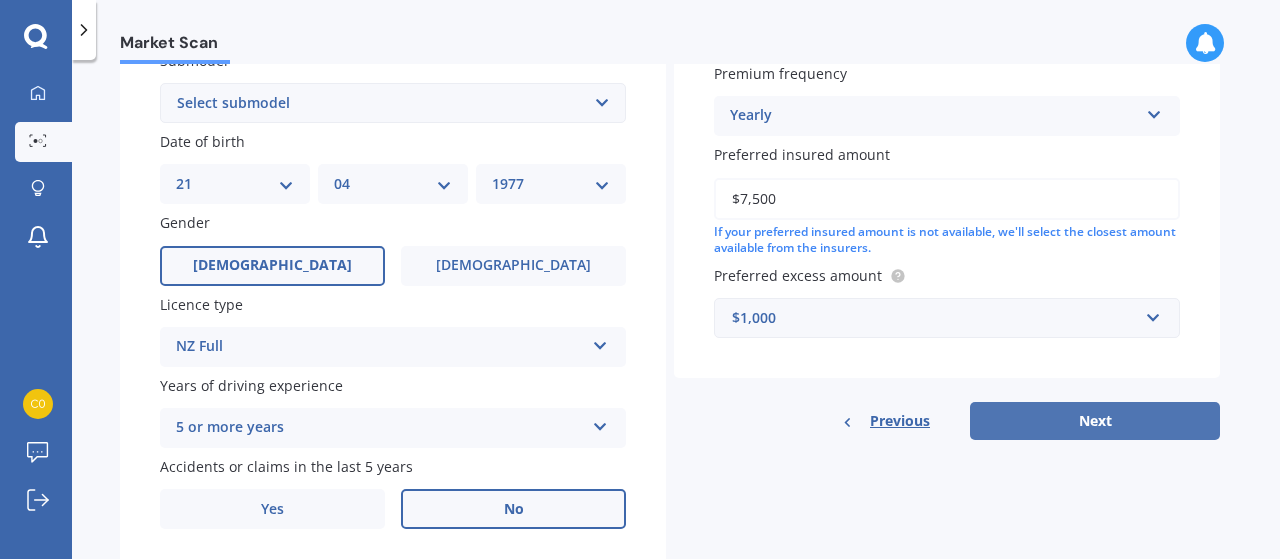 click on "Next" at bounding box center [1095, 421] 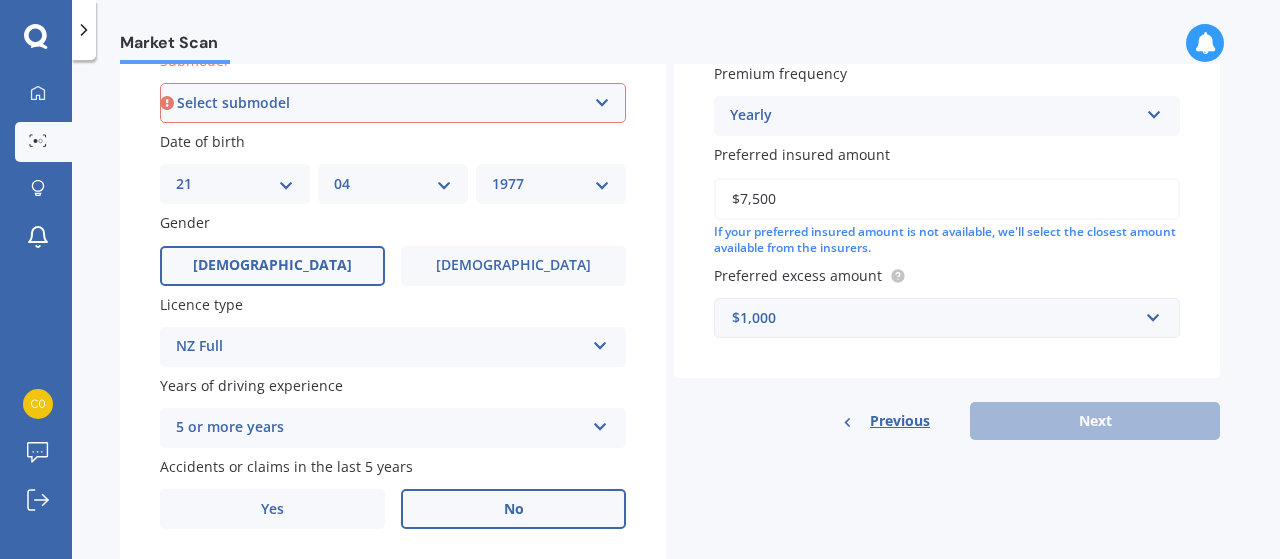 scroll, scrollTop: 543, scrollLeft: 0, axis: vertical 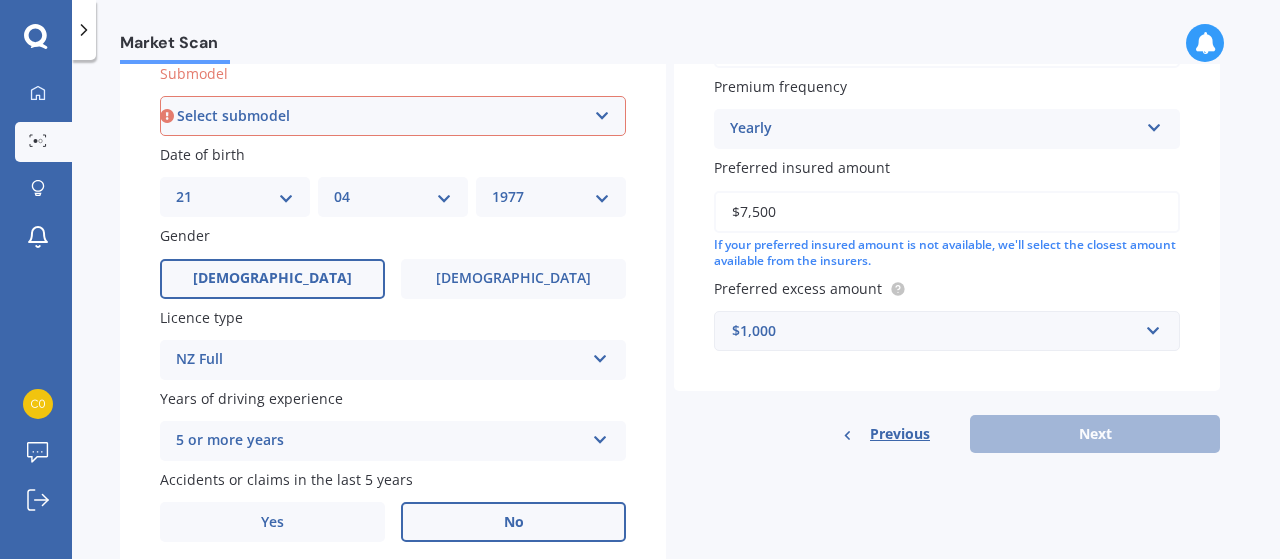 click on "Select submodel (All)" at bounding box center (393, 116) 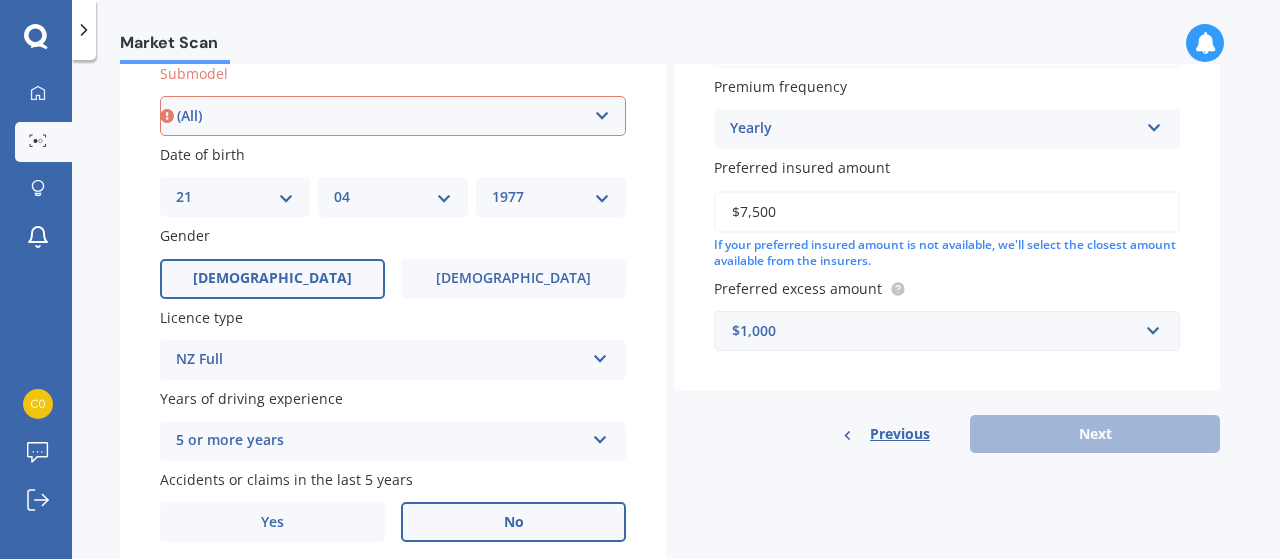 click on "Select submodel (All)" at bounding box center [393, 116] 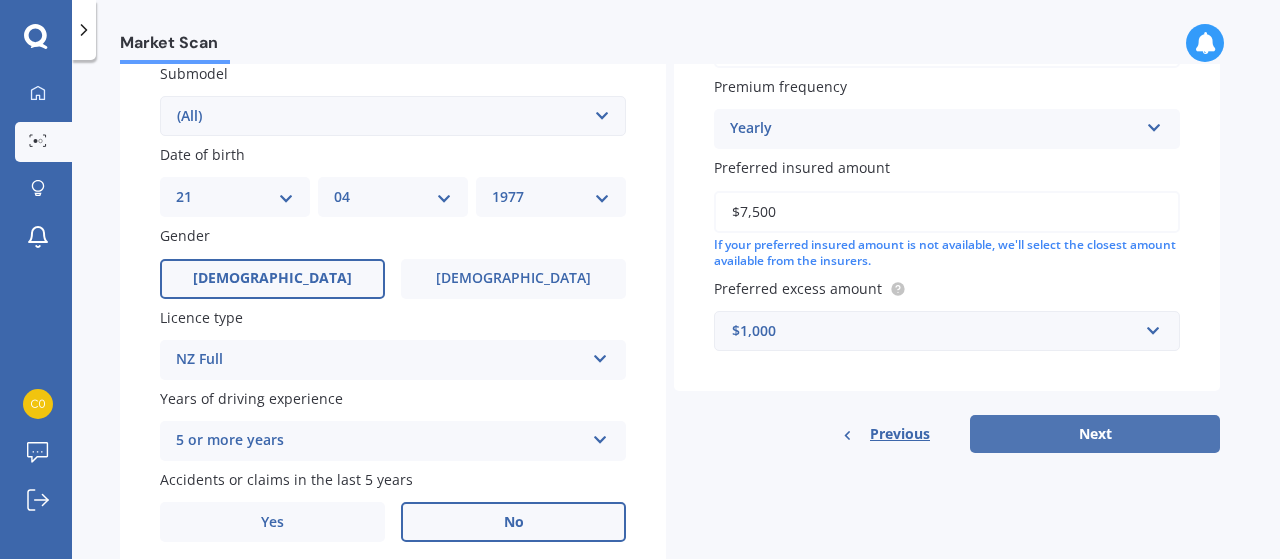 click on "Next" at bounding box center (1095, 434) 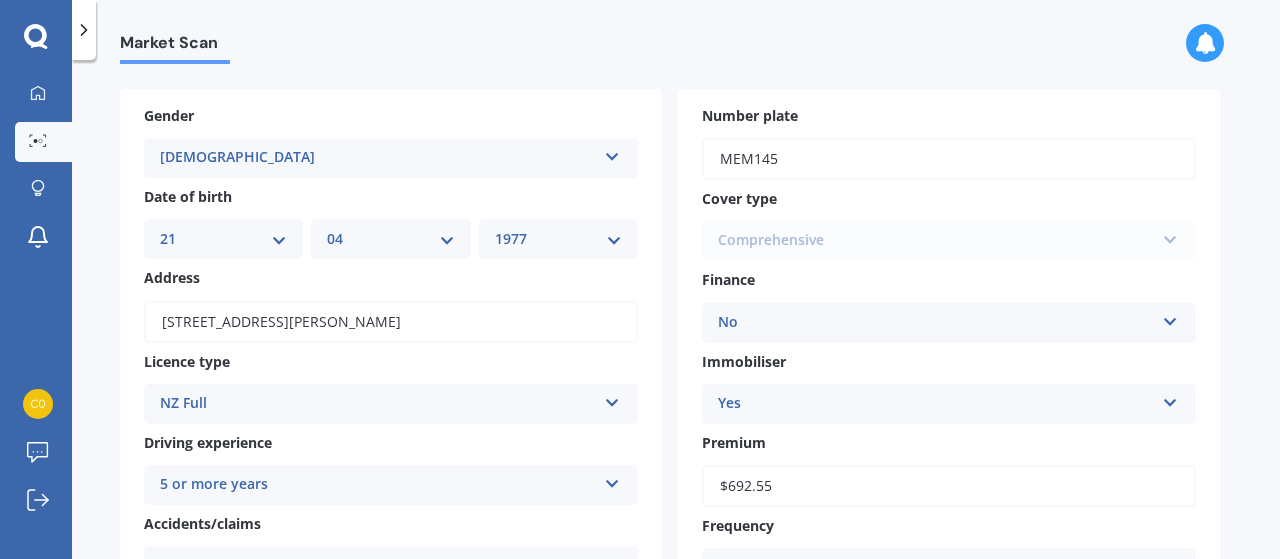 scroll, scrollTop: 0, scrollLeft: 0, axis: both 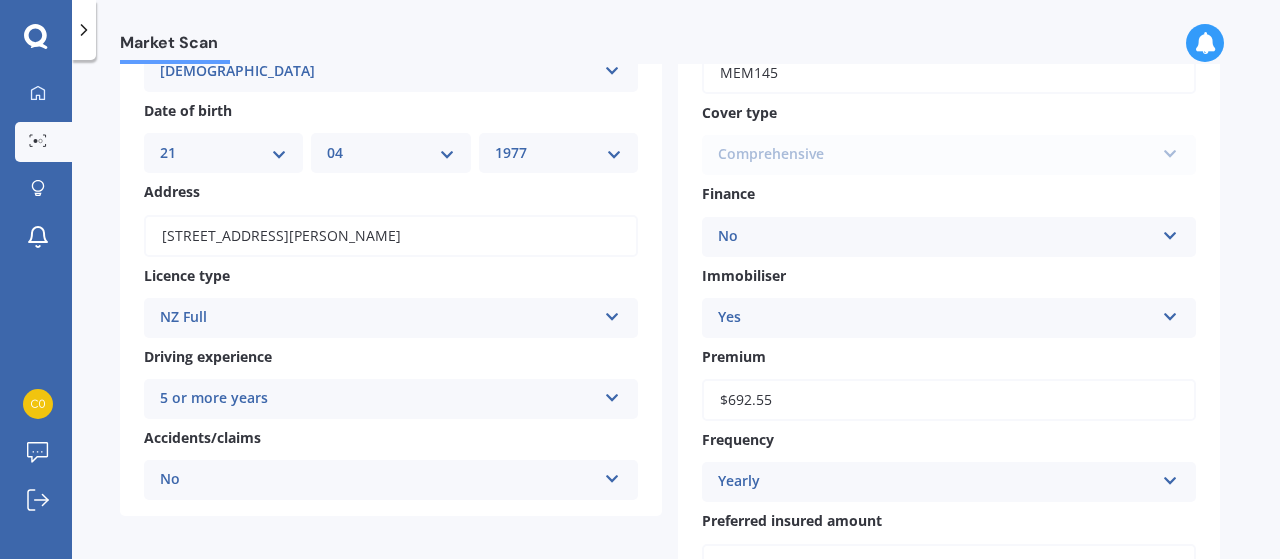click on "Comprehensive Third Party Third Party, Fire & Theft Comprehensive" at bounding box center [949, 155] 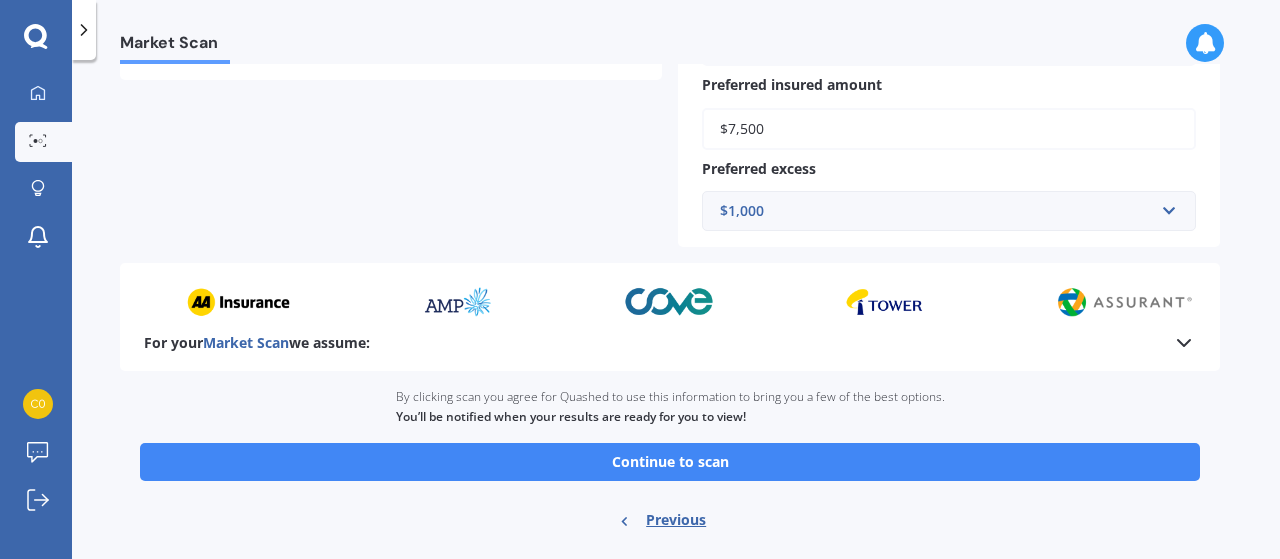 scroll, scrollTop: 617, scrollLeft: 0, axis: vertical 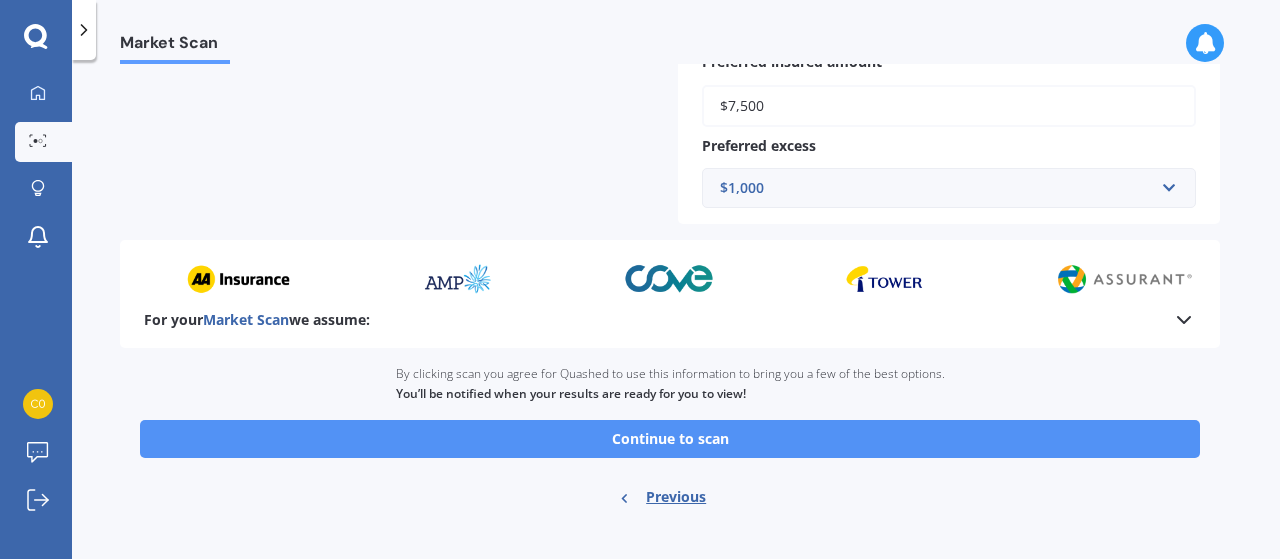 click on "Continue to scan" at bounding box center [670, 439] 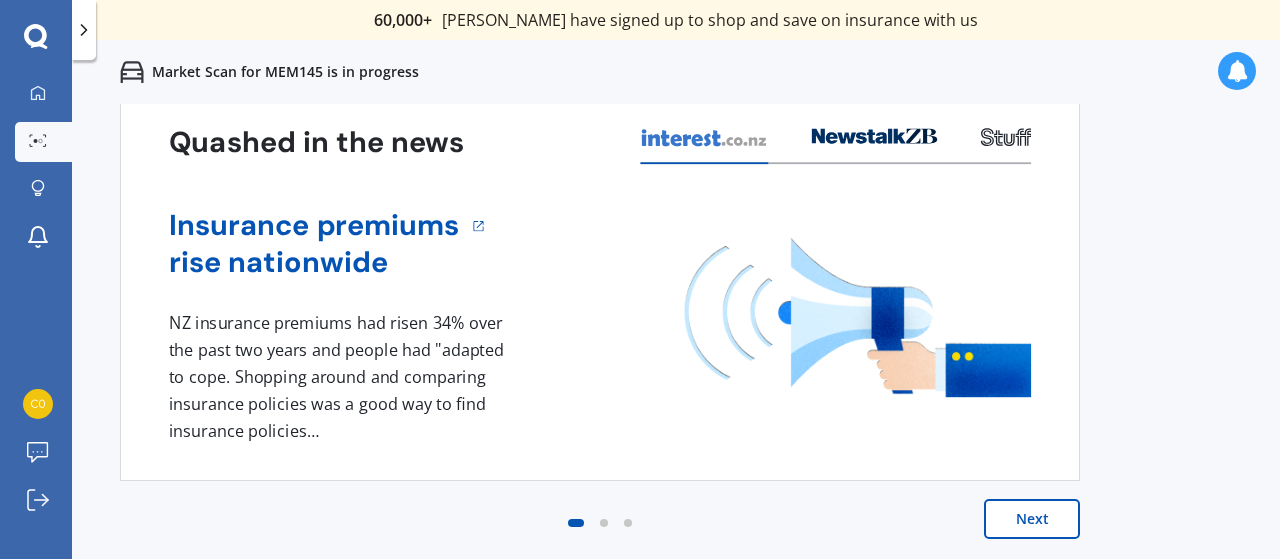 scroll, scrollTop: 0, scrollLeft: 0, axis: both 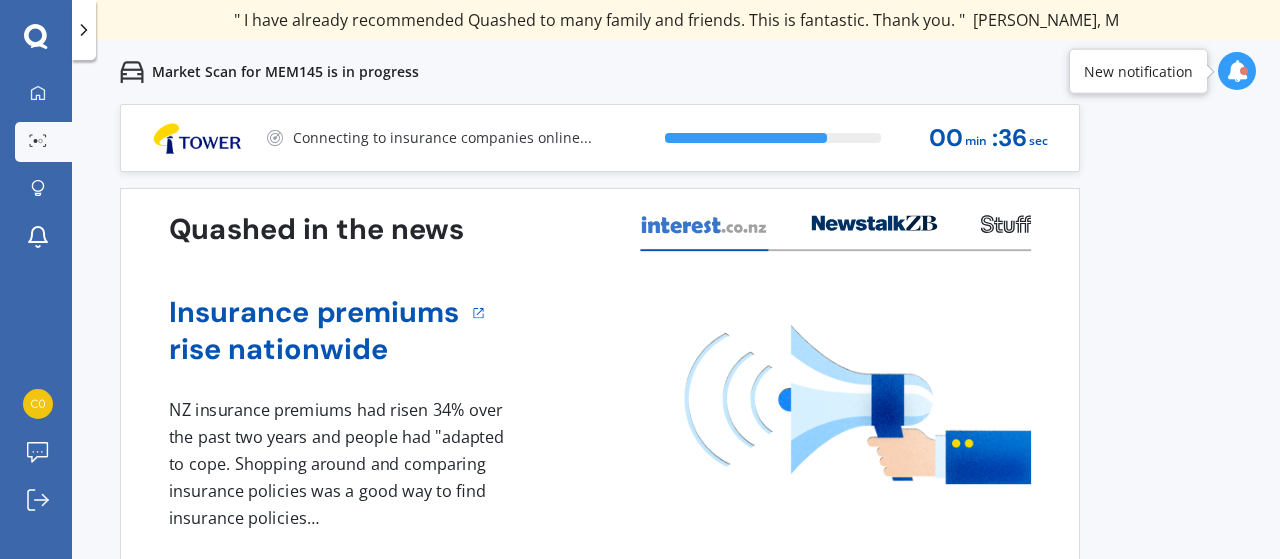 click on "Previous 60,000+ Kiwis have signed up to shop and save on insurance with us " Helpful tool, just that my current insurance is cheaper. " Casey, H " I have already recommended Quashed to many family and friends. This is fantastic. Thank you. " Quinn, M " A very useful tool and is easy to use. Highly recommended! " Yang, Z " Useful tool to check whether our current prices are competitive - which they are. " Kate, G " My current car insurance was half of the cheapest quoted here, so I'll stick with them. " Hayley, N " Gave exactly the same results. " Phillip, S " It's pretty accurate. Good service. " Mala, P " That was very helpful as it provided all the details required to make the necessary decision. " Tony, I " I've already recommended to a number of people. " Vanessa, J " Good to know my existing cover is so good! " Sheridan, J " Excellent site! I saved $300 off my existing policy. " Lian, G " Great stuff team! first time using it, and it was very clear and concise. " Lewis, B   Next 75 % 00 min :  36 sec" at bounding box center (676, 353) 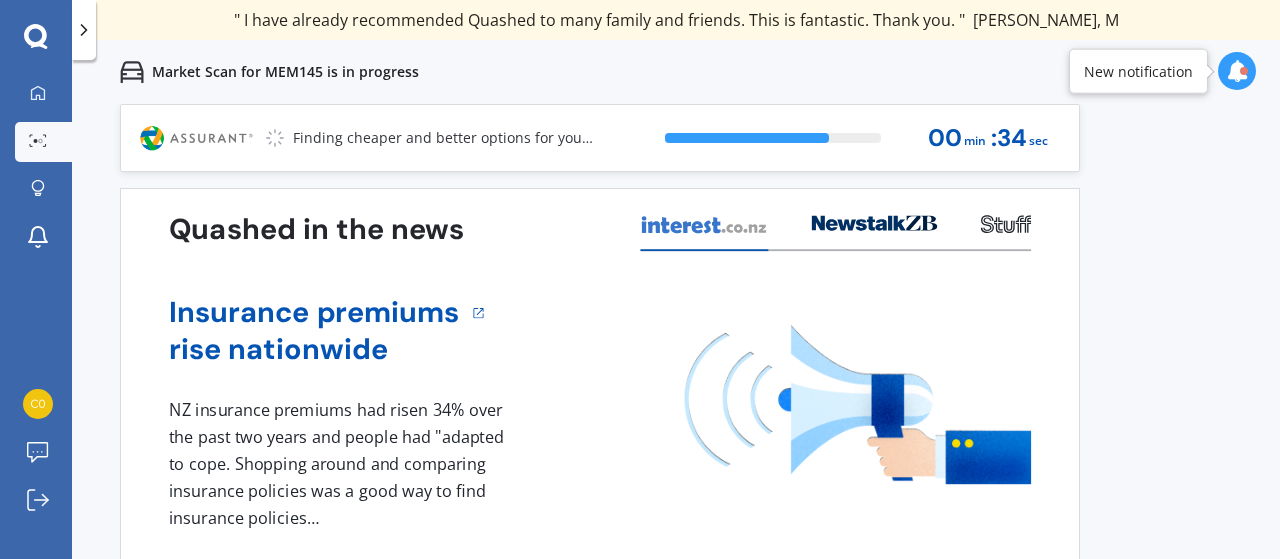 click on "Previous 60,000+ Kiwis have signed up to shop and save on insurance with us " Helpful tool, just that my current insurance is cheaper. " Casey, H " I have already recommended Quashed to many family and friends. This is fantastic. Thank you. " Quinn, M " A very useful tool and is easy to use. Highly recommended! " Yang, Z " Useful tool to check whether our current prices are competitive - which they are. " Kate, G " My current car insurance was half of the cheapest quoted here, so I'll stick with them. " Hayley, N " Gave exactly the same results. " Phillip, S " It's pretty accurate. Good service. " Mala, P " That was very helpful as it provided all the details required to make the necessary decision. " Tony, I " I've already recommended to a number of people. " Vanessa, J " Good to know my existing cover is so good! " Sheridan, J " Excellent site! I saved $300 off my existing policy. " Lian, G " Great stuff team! first time using it, and it was very clear and concise. " Lewis, B   Next 76 % 00 min :  34 sec" at bounding box center (676, 353) 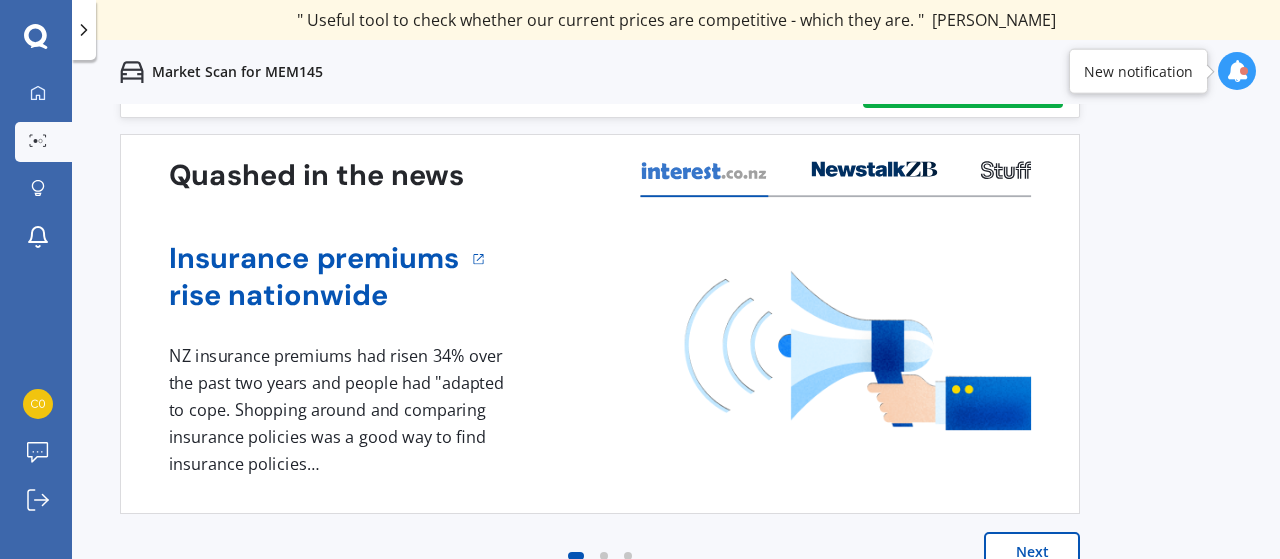 scroll, scrollTop: 18, scrollLeft: 0, axis: vertical 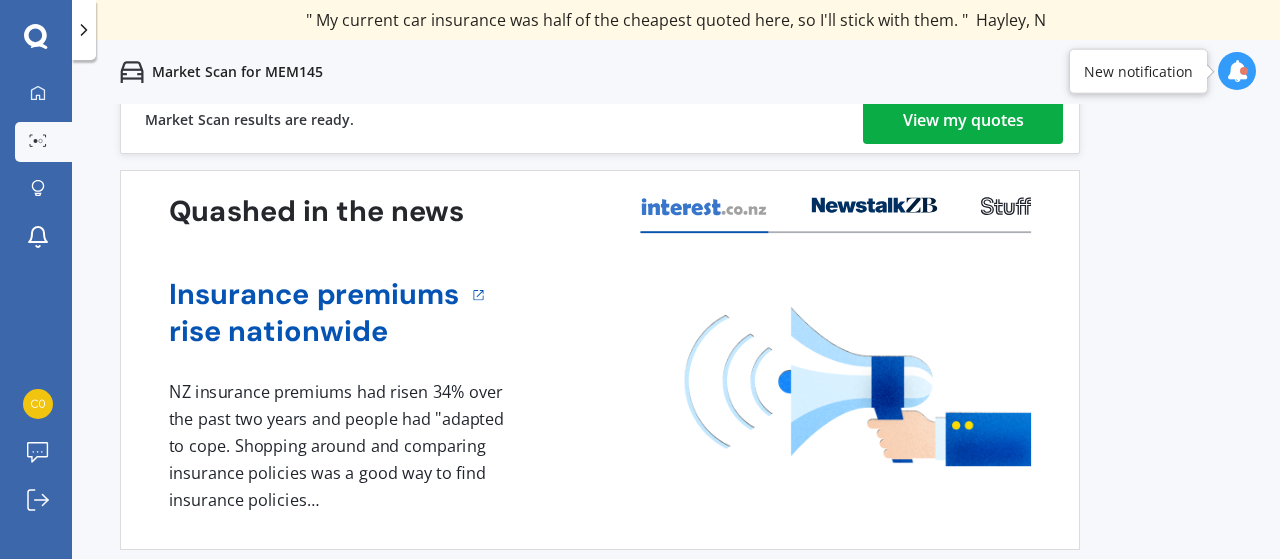 click on "View my quotes" at bounding box center (963, 120) 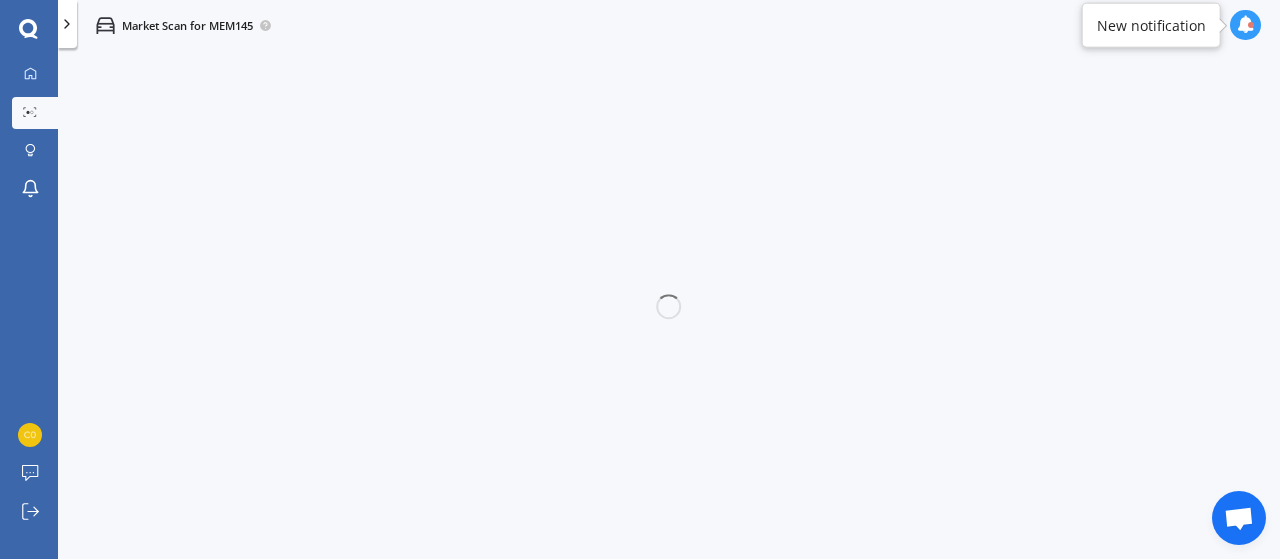 scroll, scrollTop: 0, scrollLeft: 0, axis: both 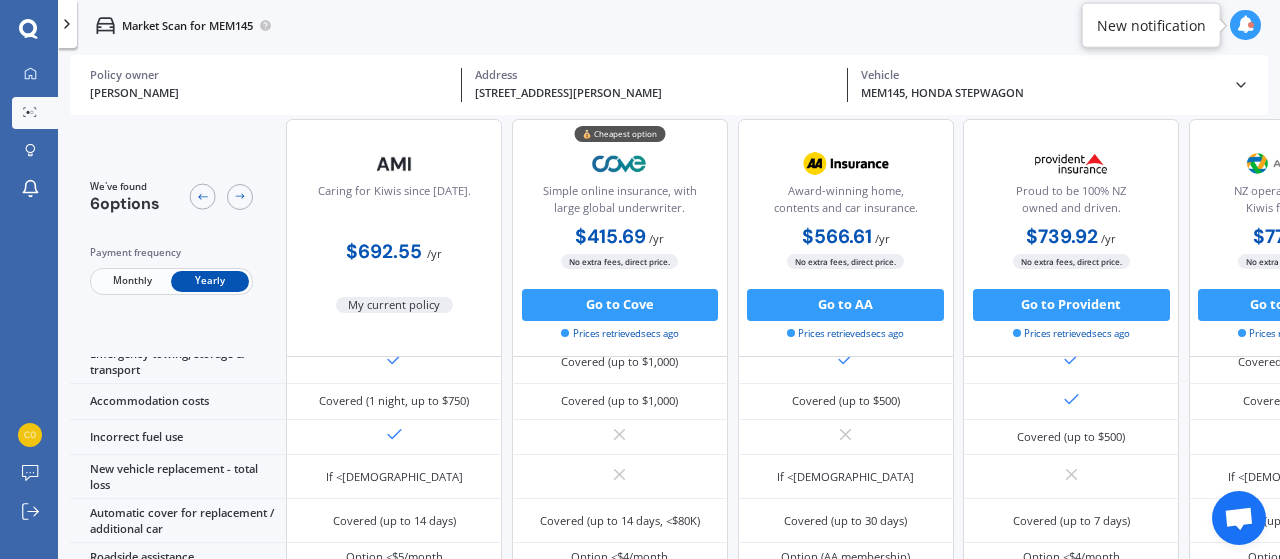 click at bounding box center (846, 437) 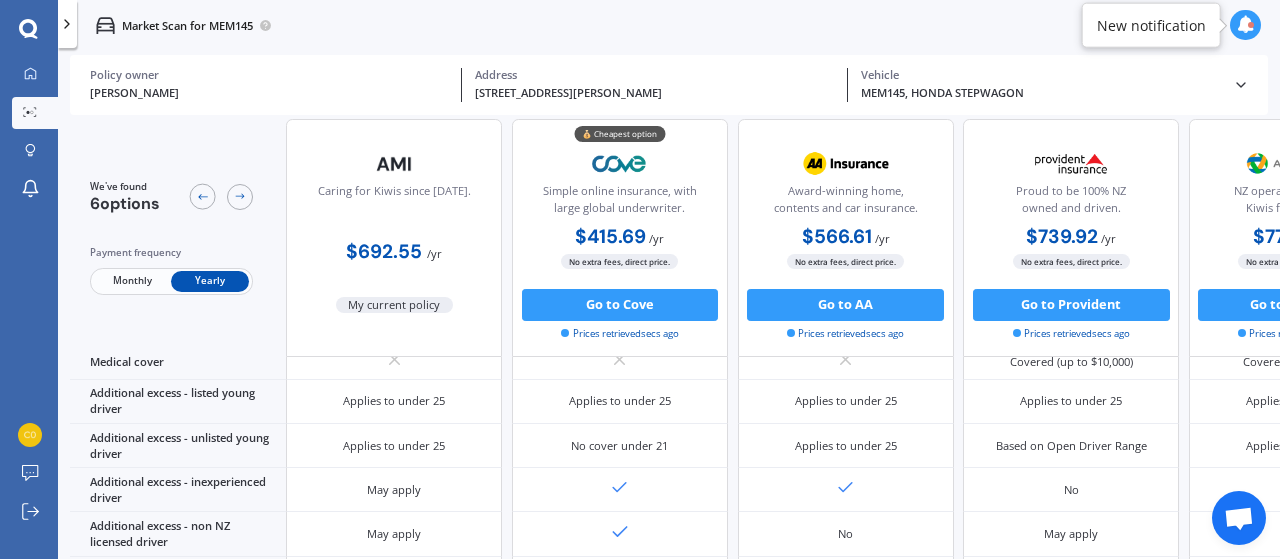scroll, scrollTop: 1068, scrollLeft: 0, axis: vertical 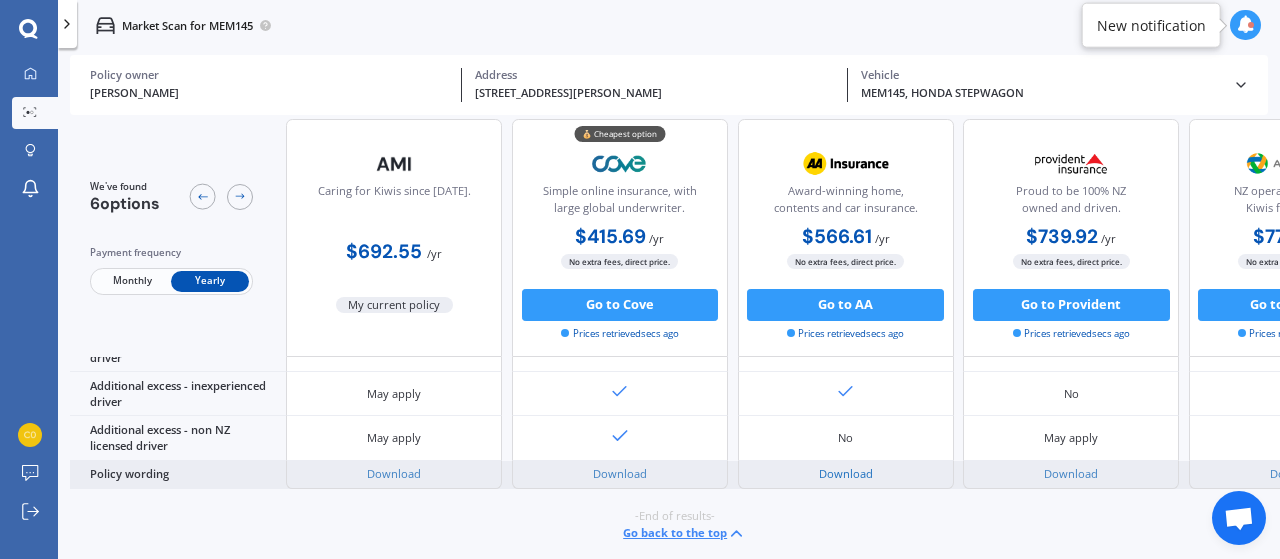 click on "Download" at bounding box center (846, 473) 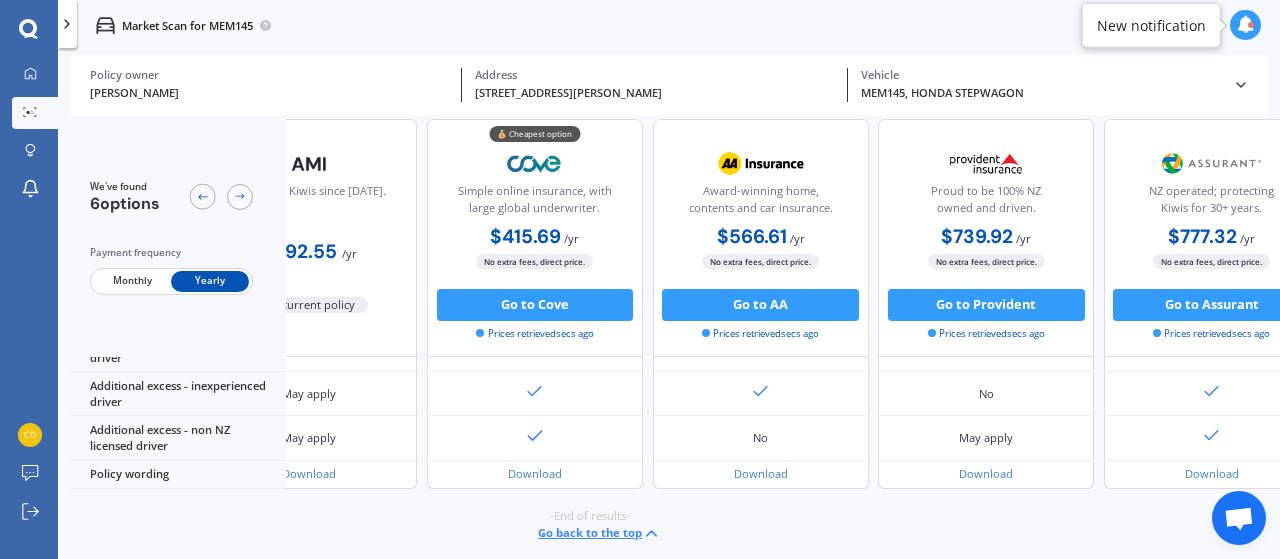 scroll, scrollTop: 1068, scrollLeft: 0, axis: vertical 